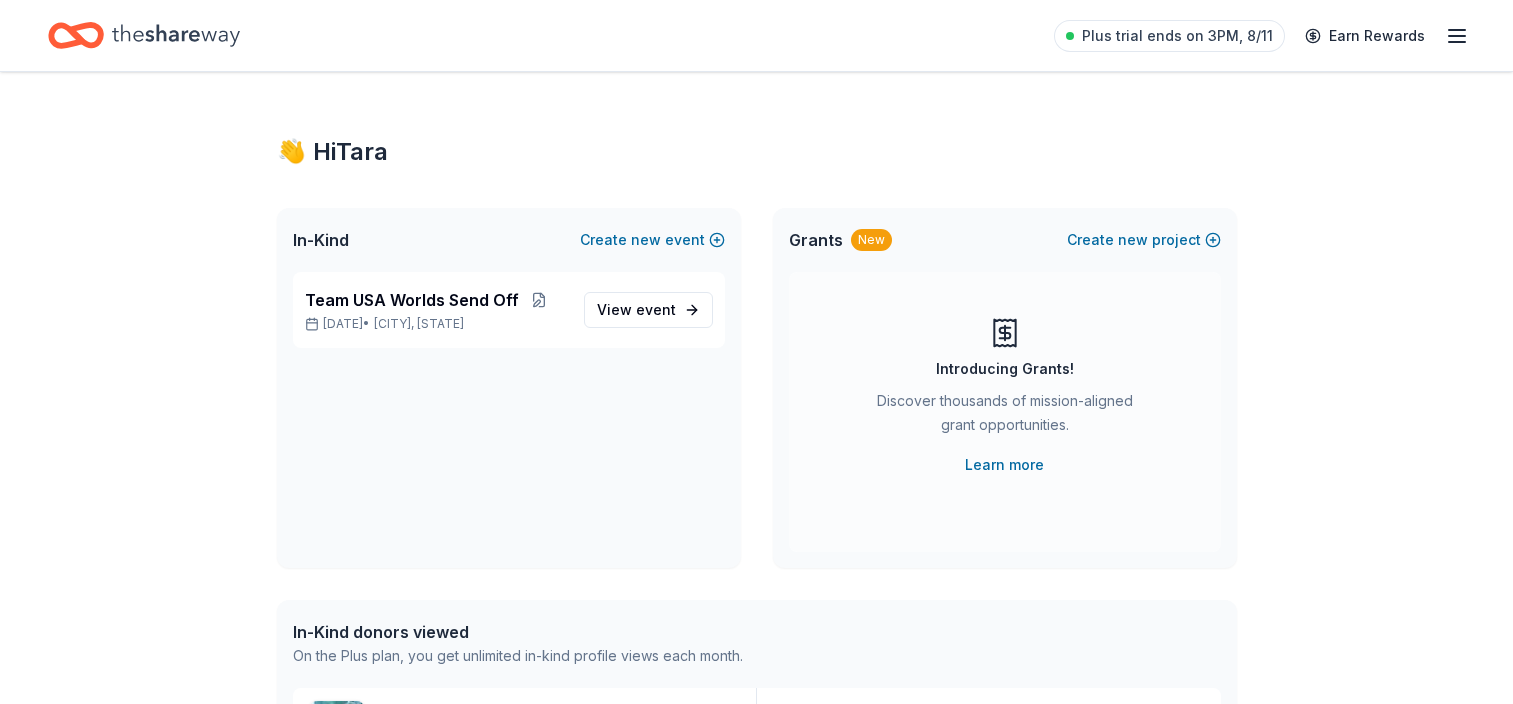 scroll, scrollTop: 0, scrollLeft: 0, axis: both 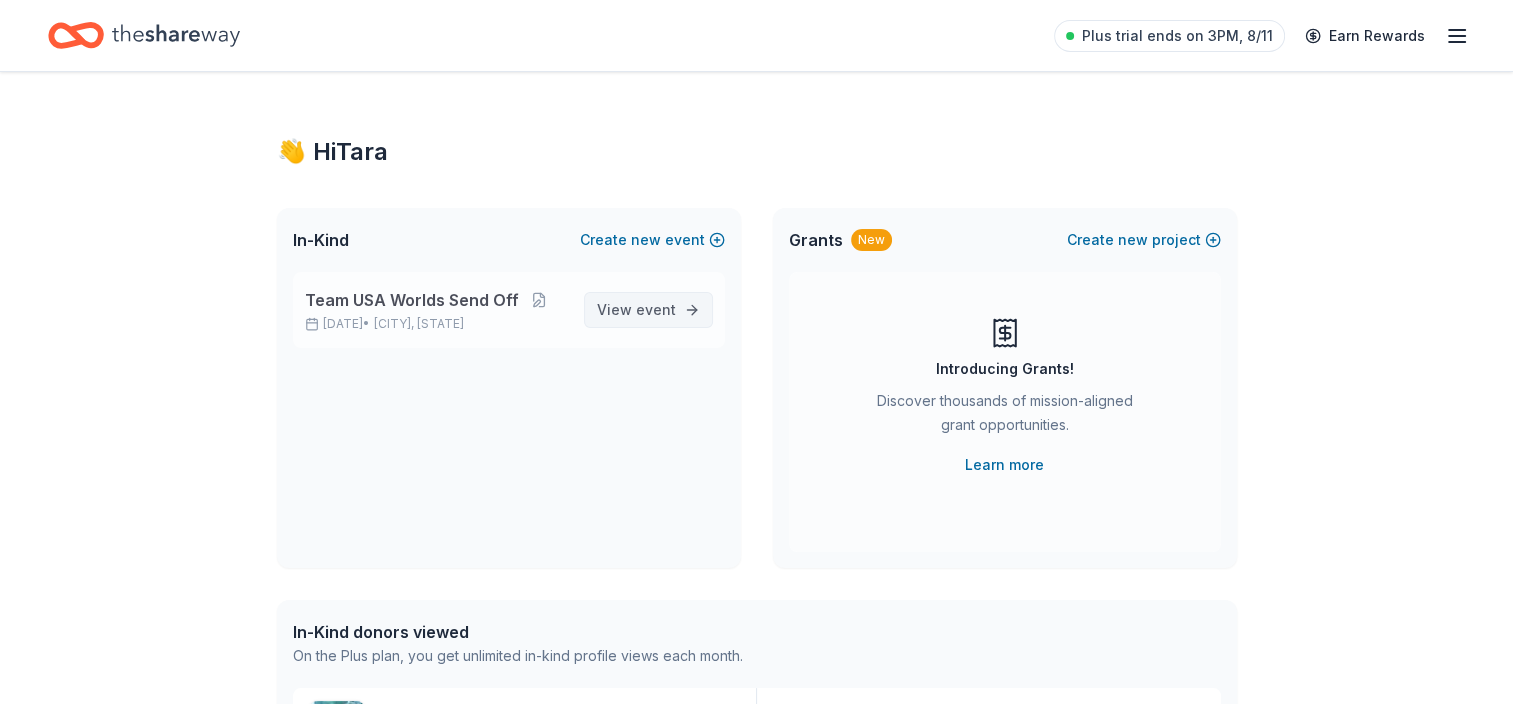 click on "View   event" at bounding box center [648, 310] 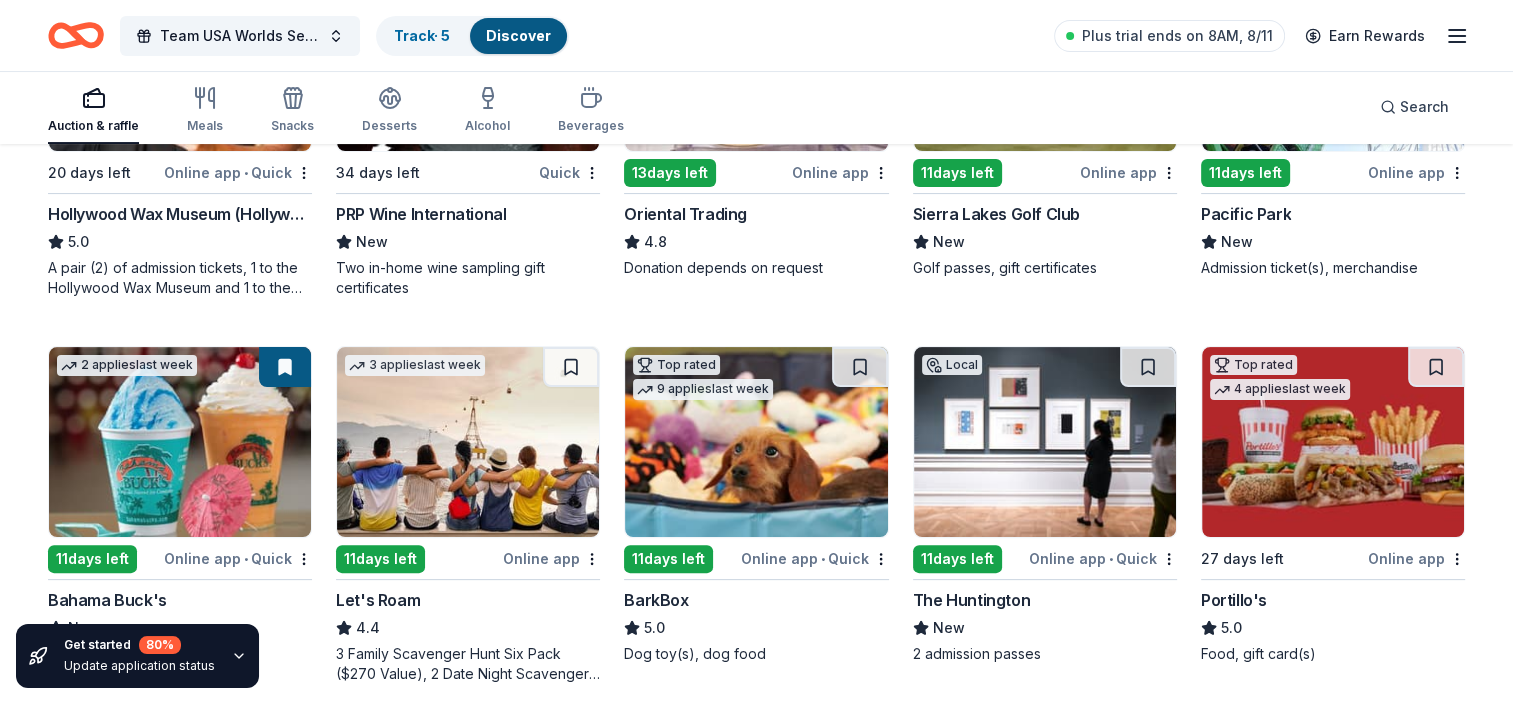 scroll, scrollTop: 408, scrollLeft: 0, axis: vertical 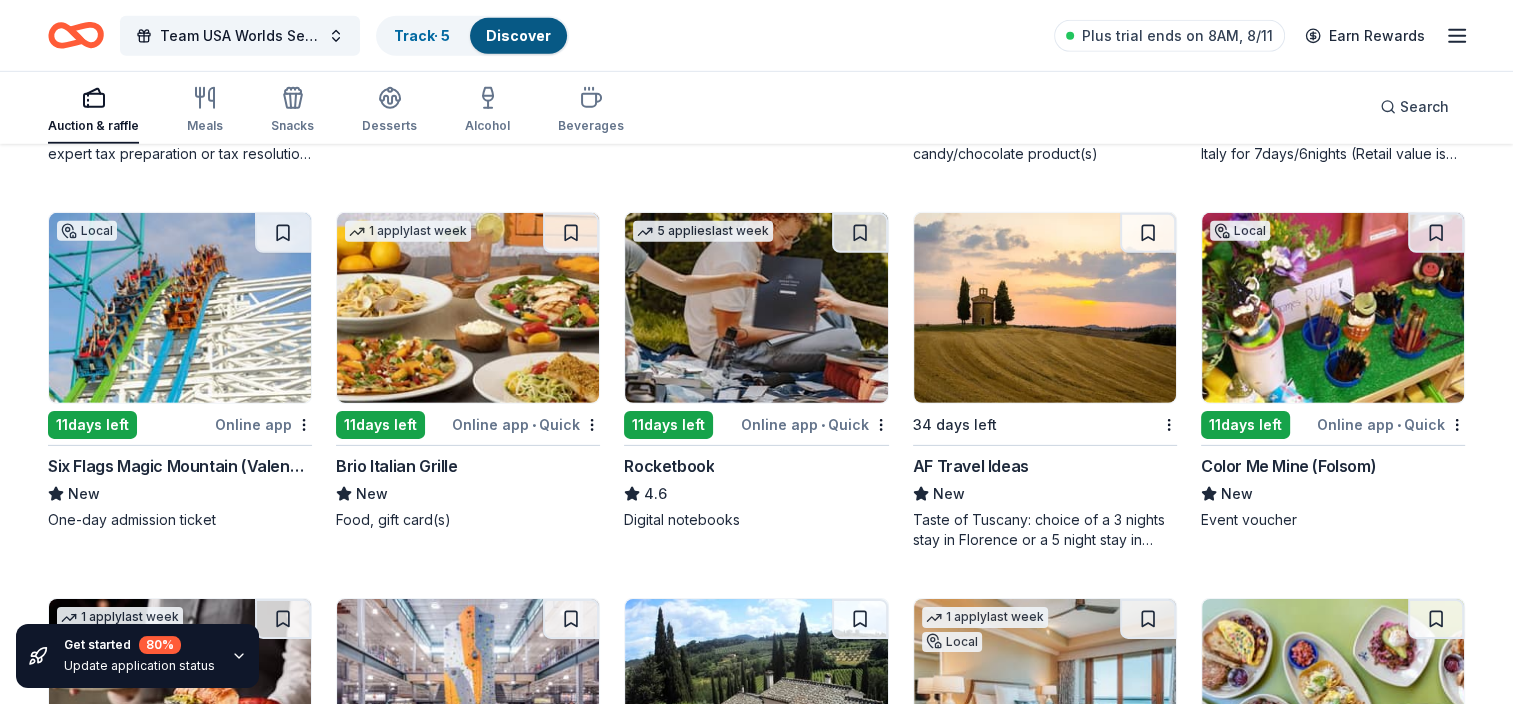 click at bounding box center [1333, 308] 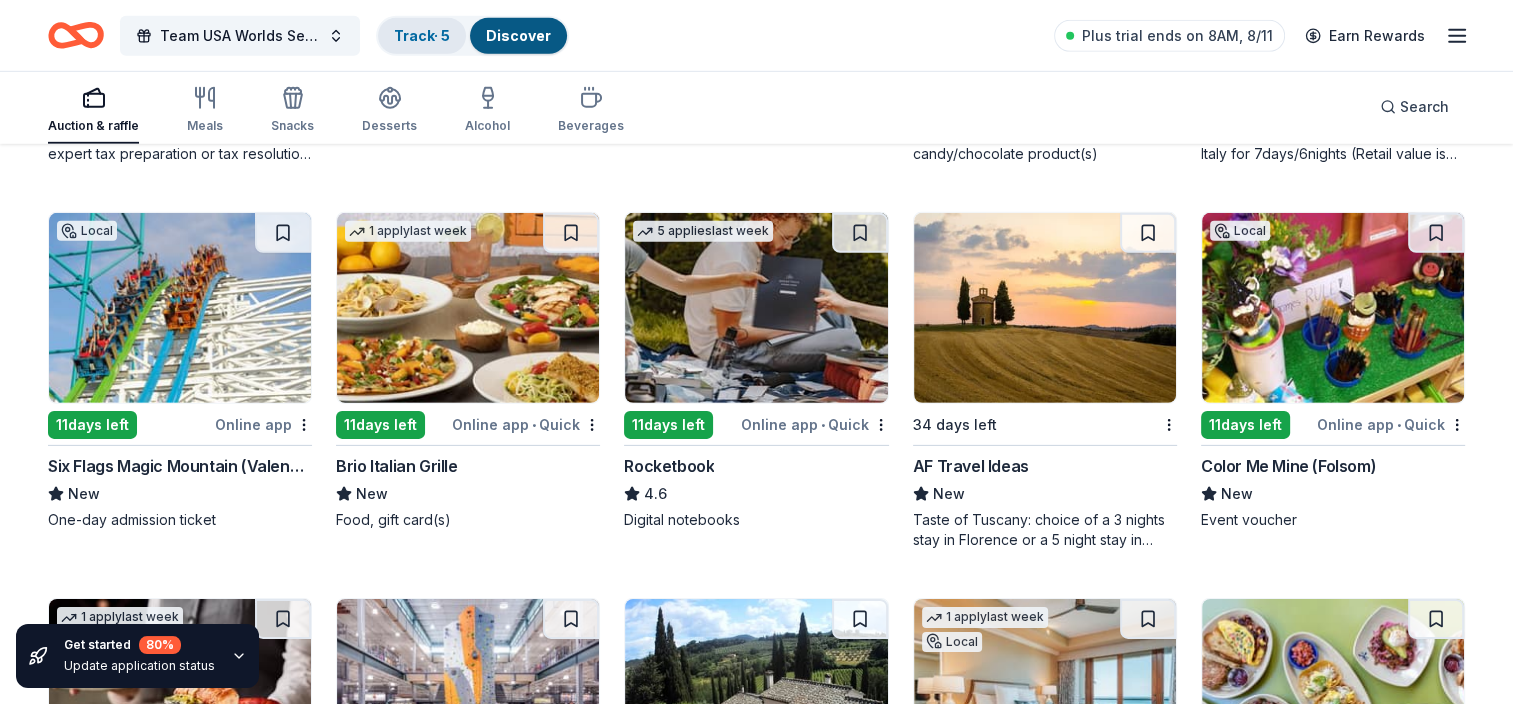 click on "Track  · 5" at bounding box center (422, 35) 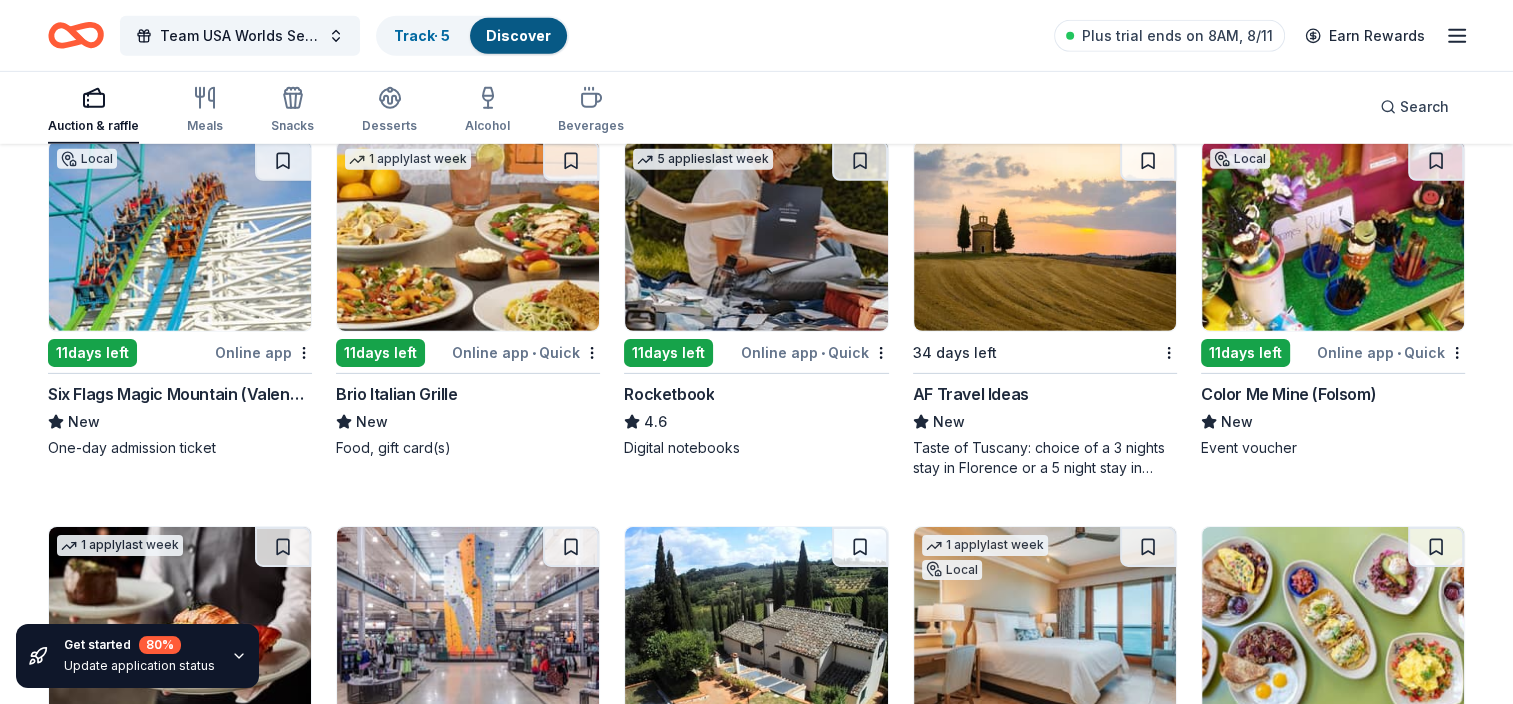 scroll, scrollTop: 6284, scrollLeft: 0, axis: vertical 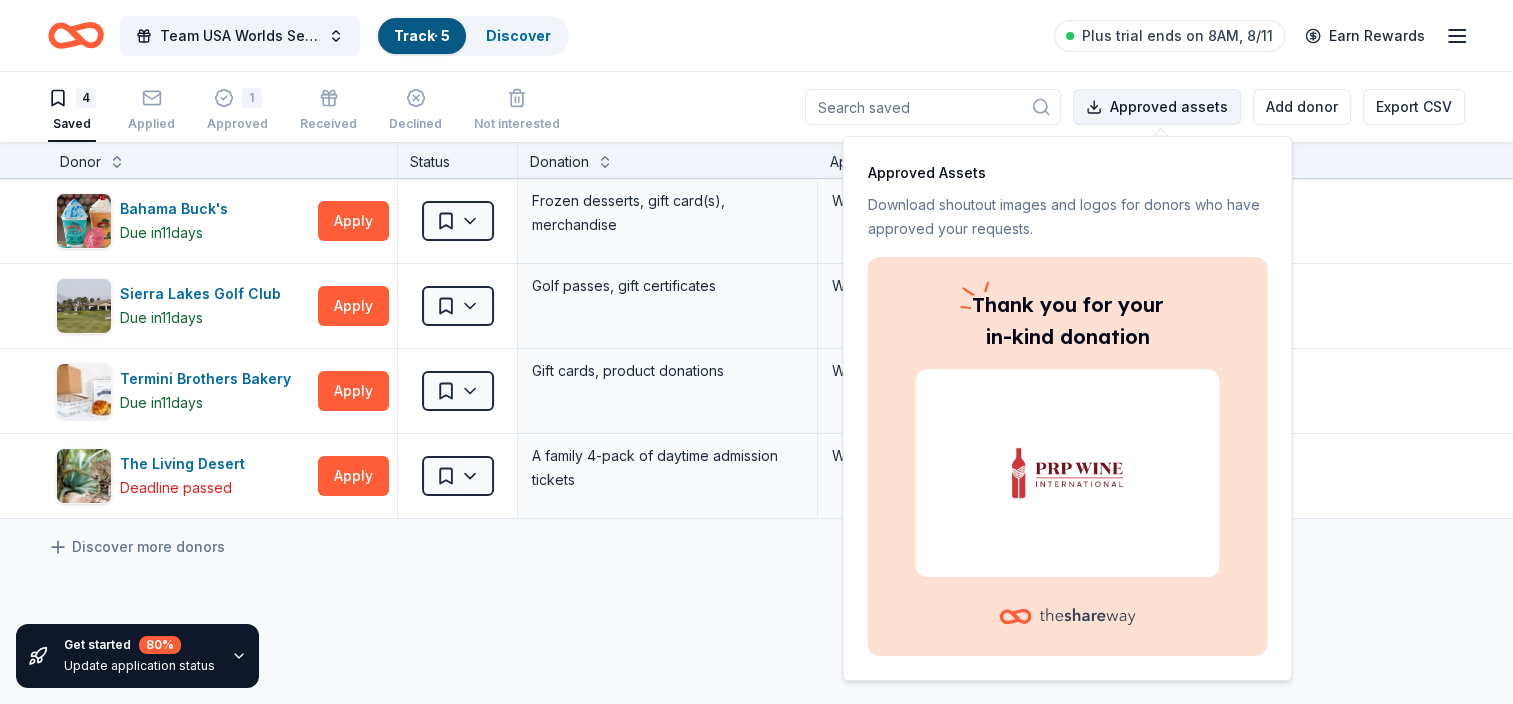 click on "Approved assets" at bounding box center [1157, 107] 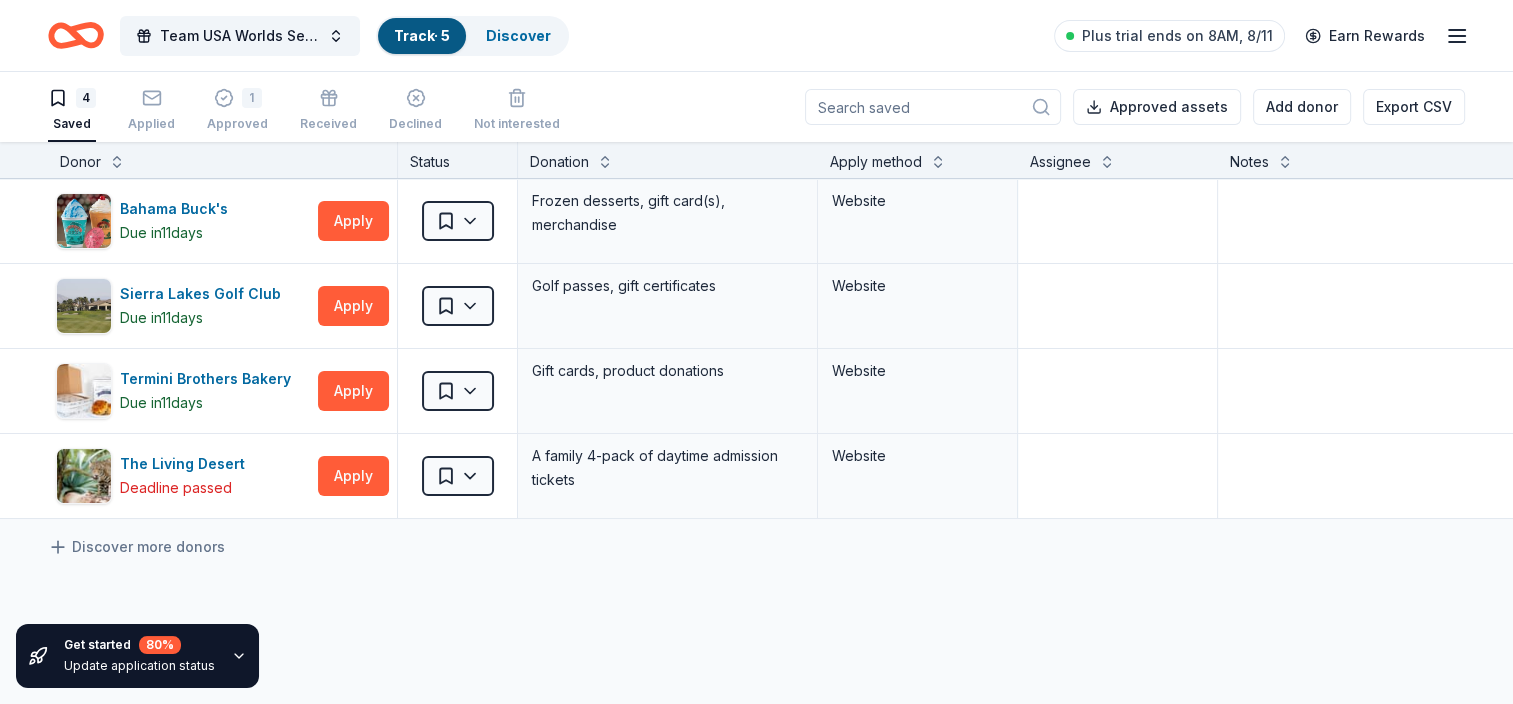 click on "Discover more donors" at bounding box center [783, 547] 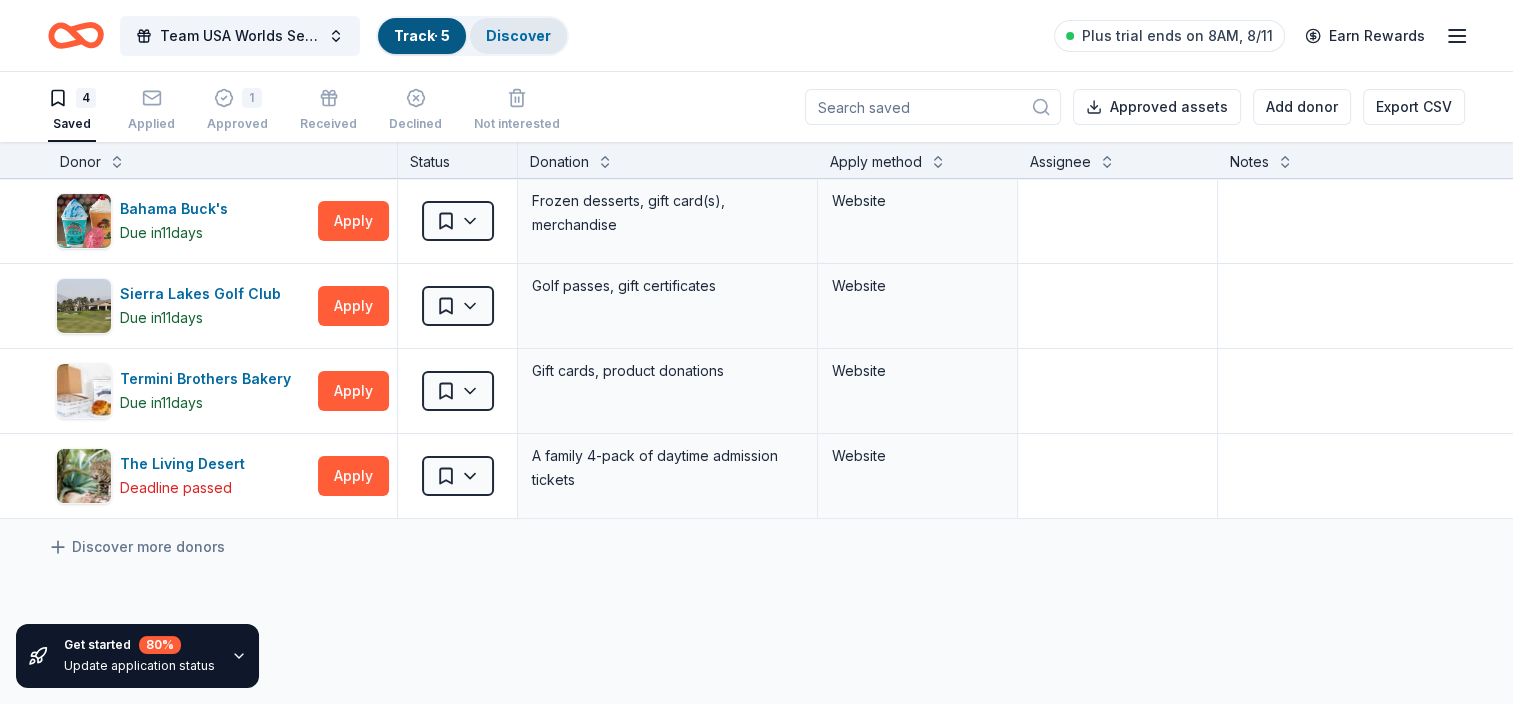 click on "Discover" at bounding box center [518, 35] 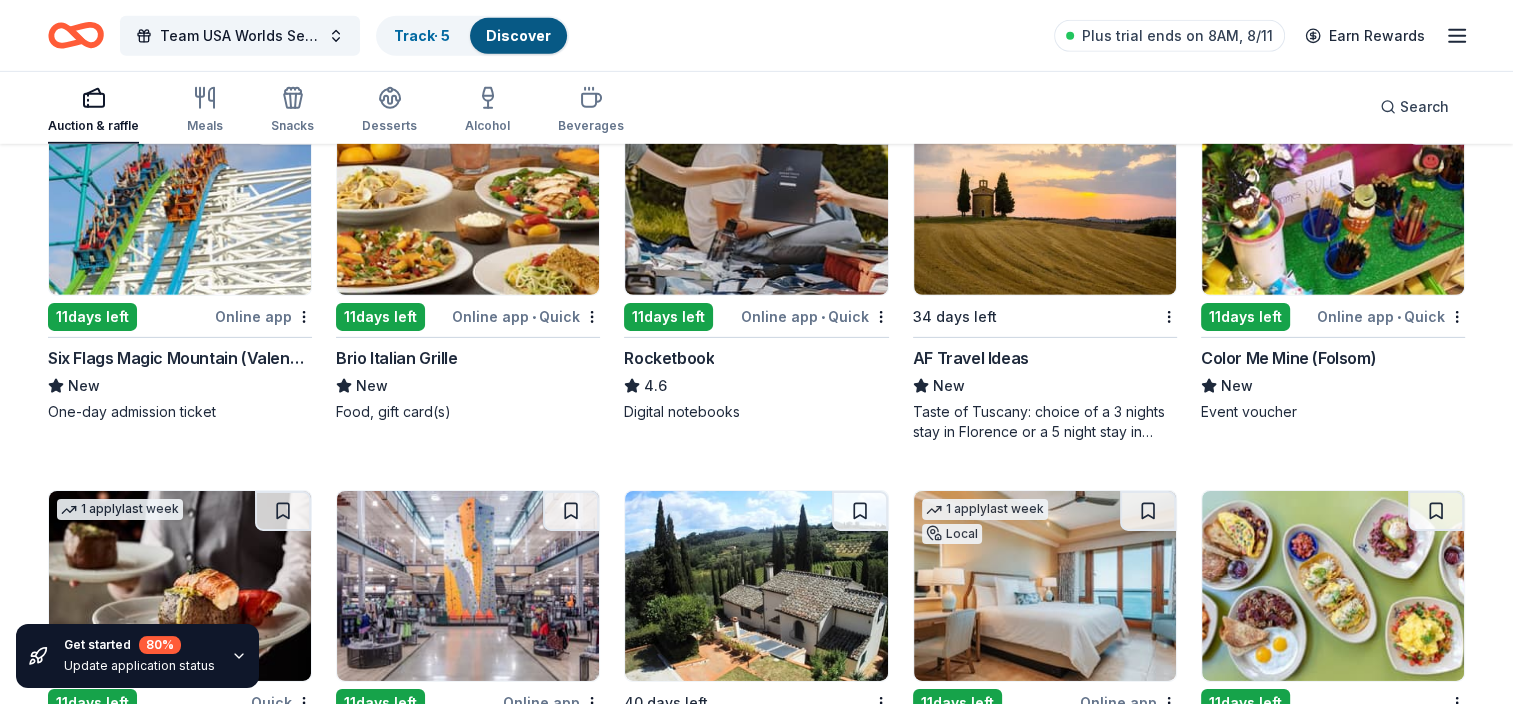 scroll, scrollTop: 6318, scrollLeft: 0, axis: vertical 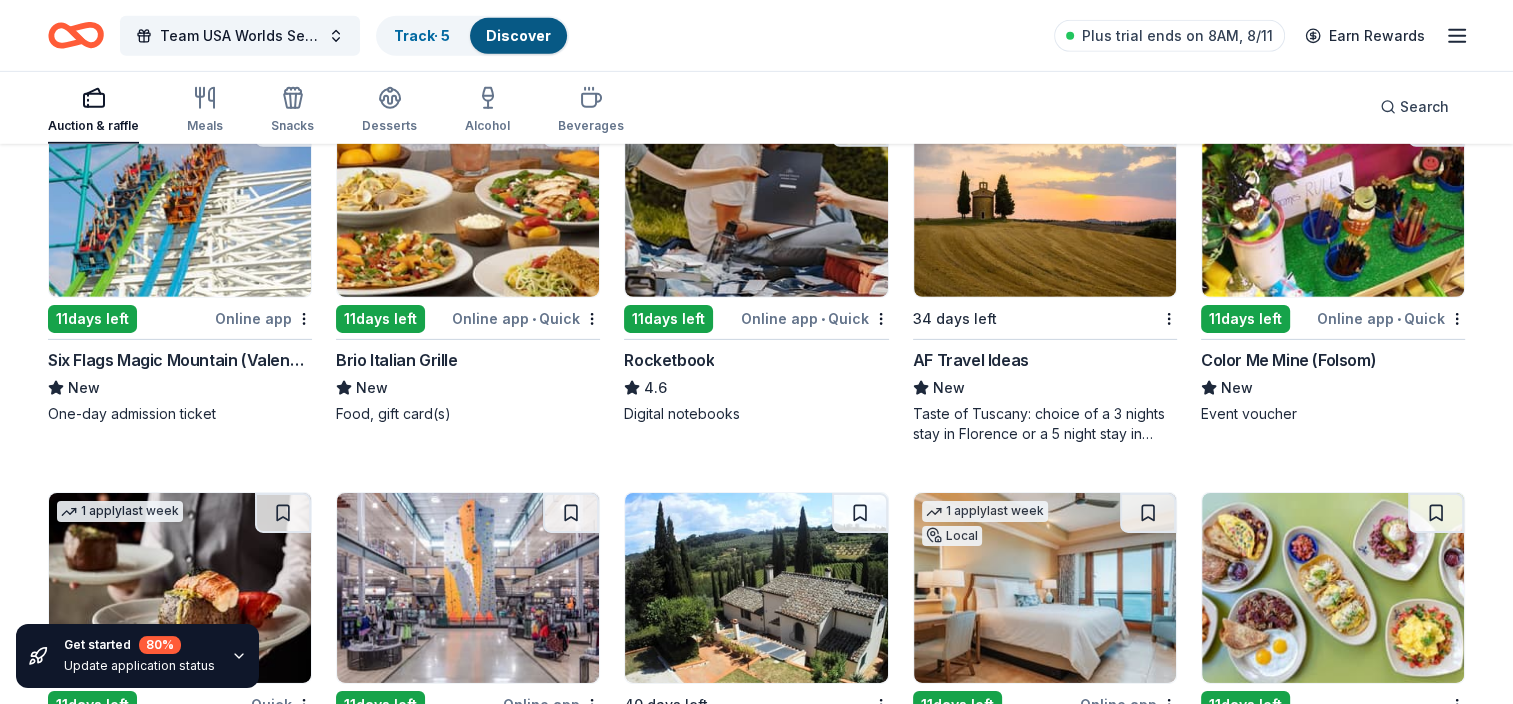 click at bounding box center (756, 202) 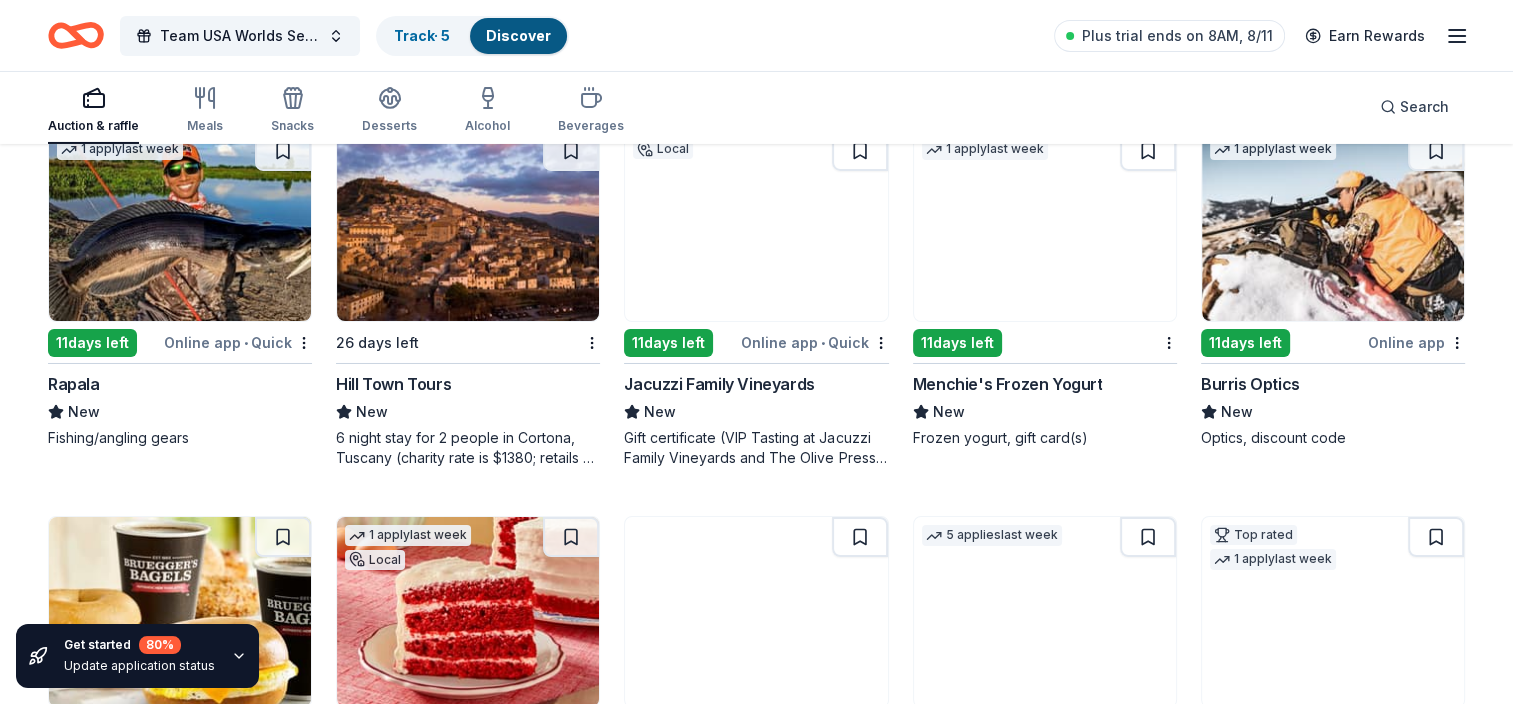 scroll, scrollTop: 7074, scrollLeft: 0, axis: vertical 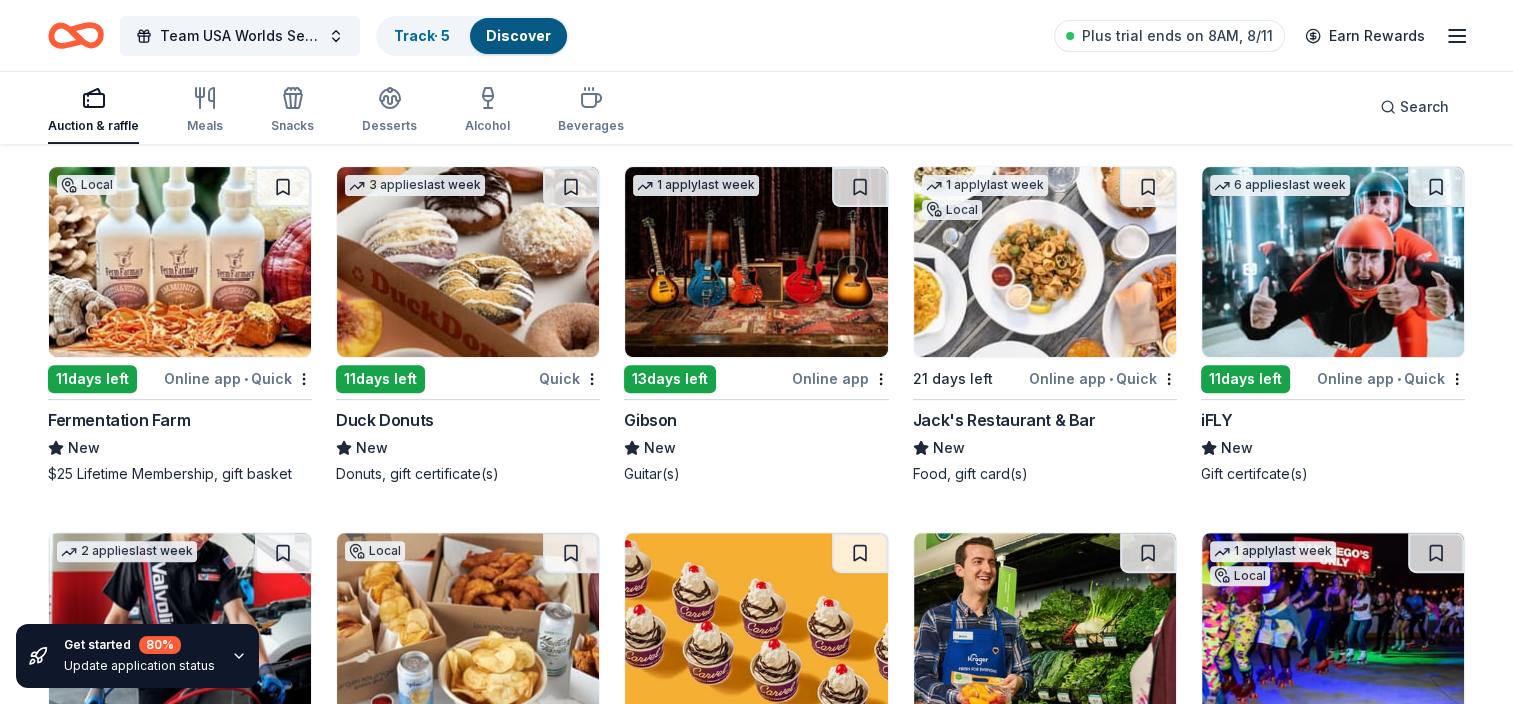 click at bounding box center (1333, 262) 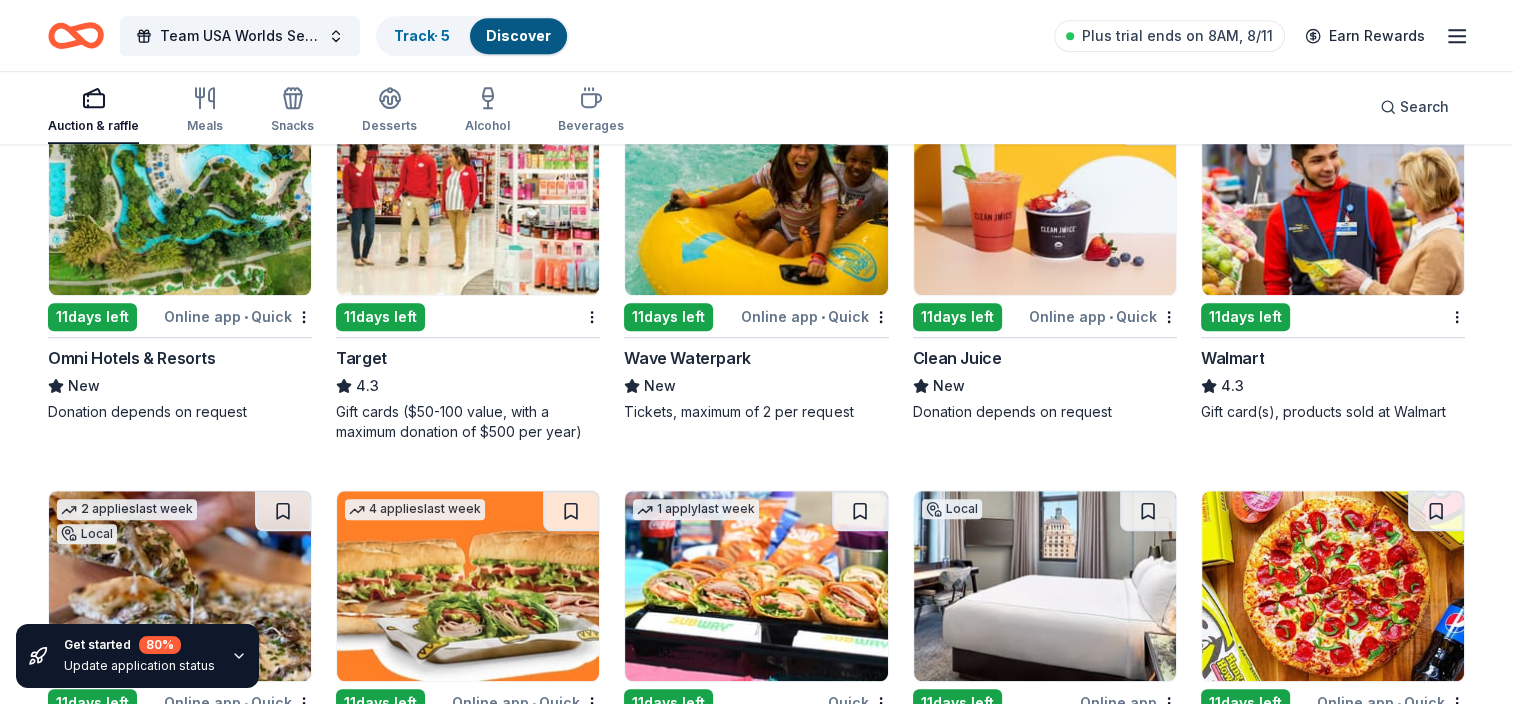 scroll, scrollTop: 9006, scrollLeft: 0, axis: vertical 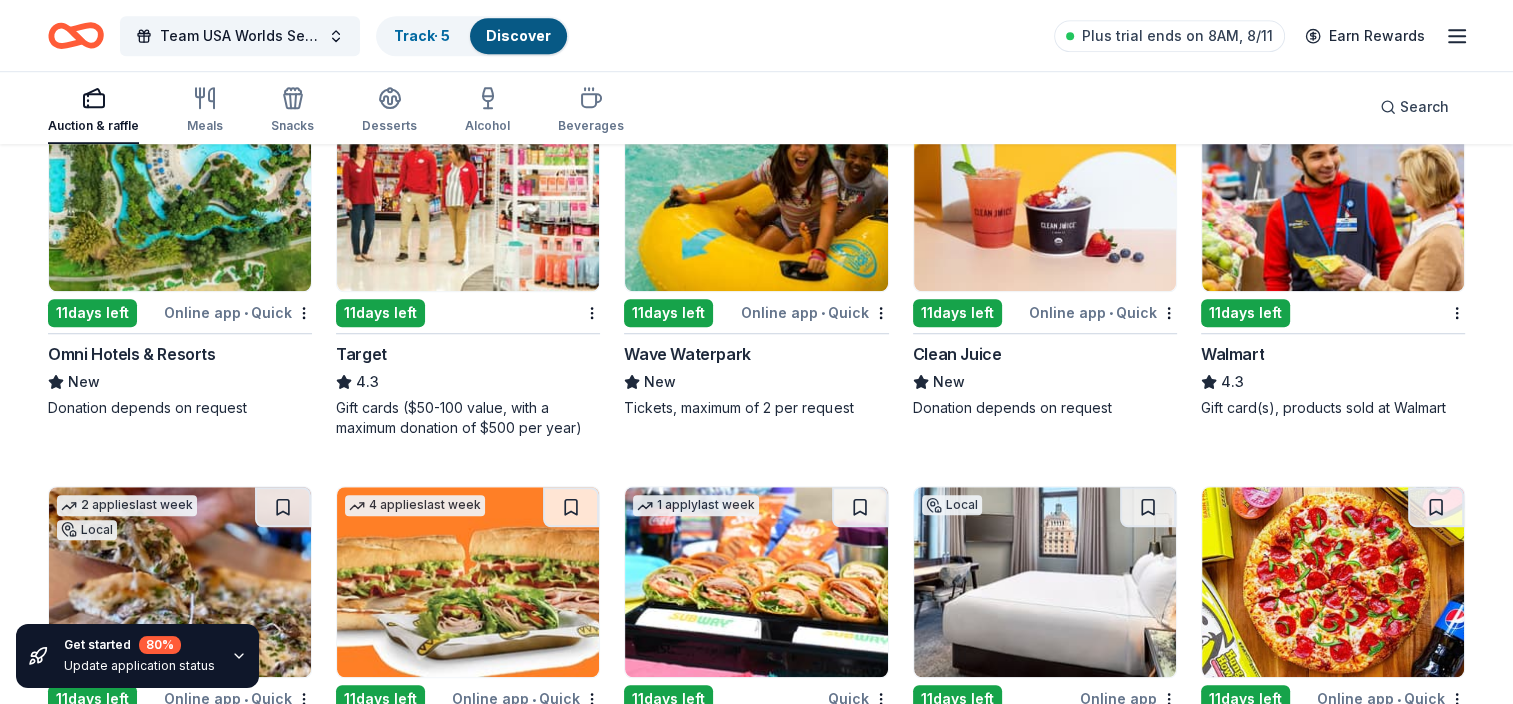 click at bounding box center (1333, 196) 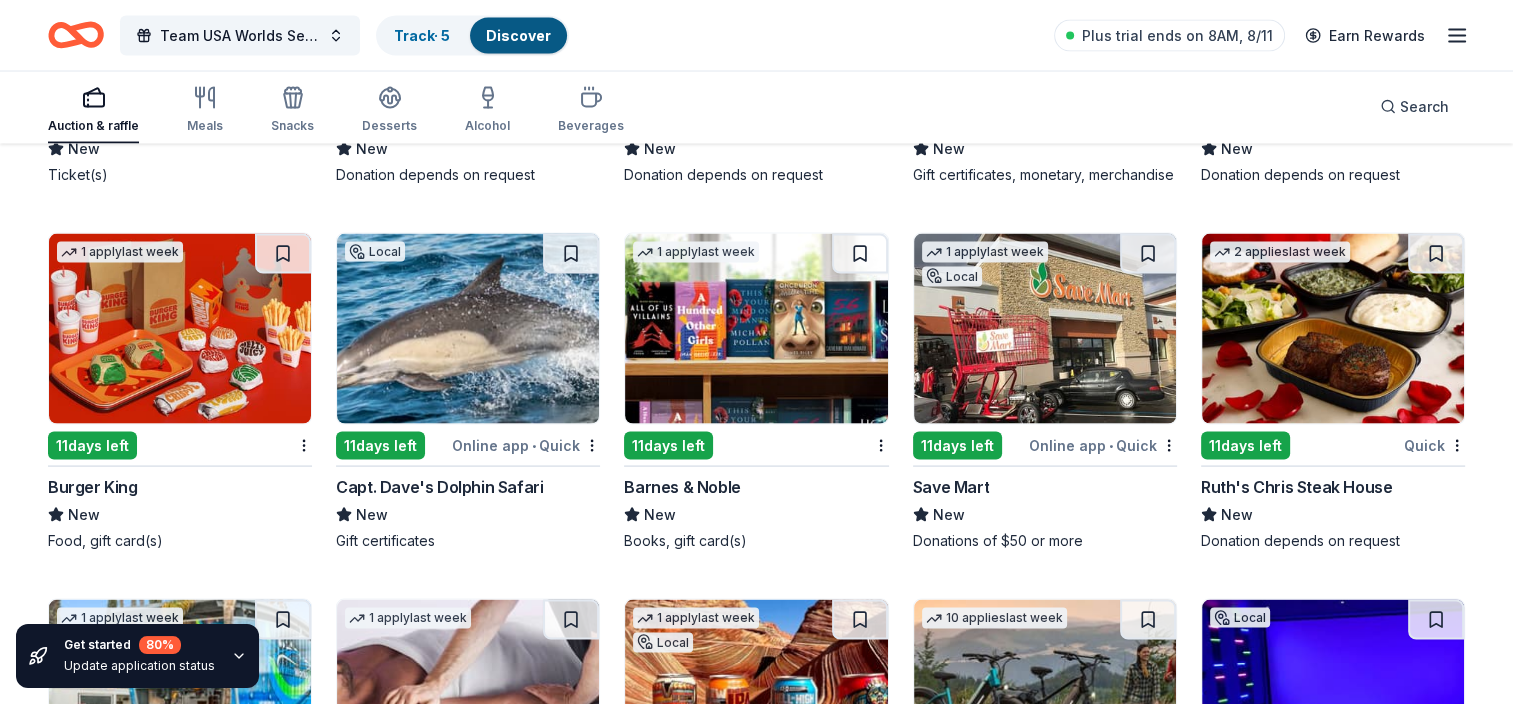 scroll, scrollTop: 11476, scrollLeft: 0, axis: vertical 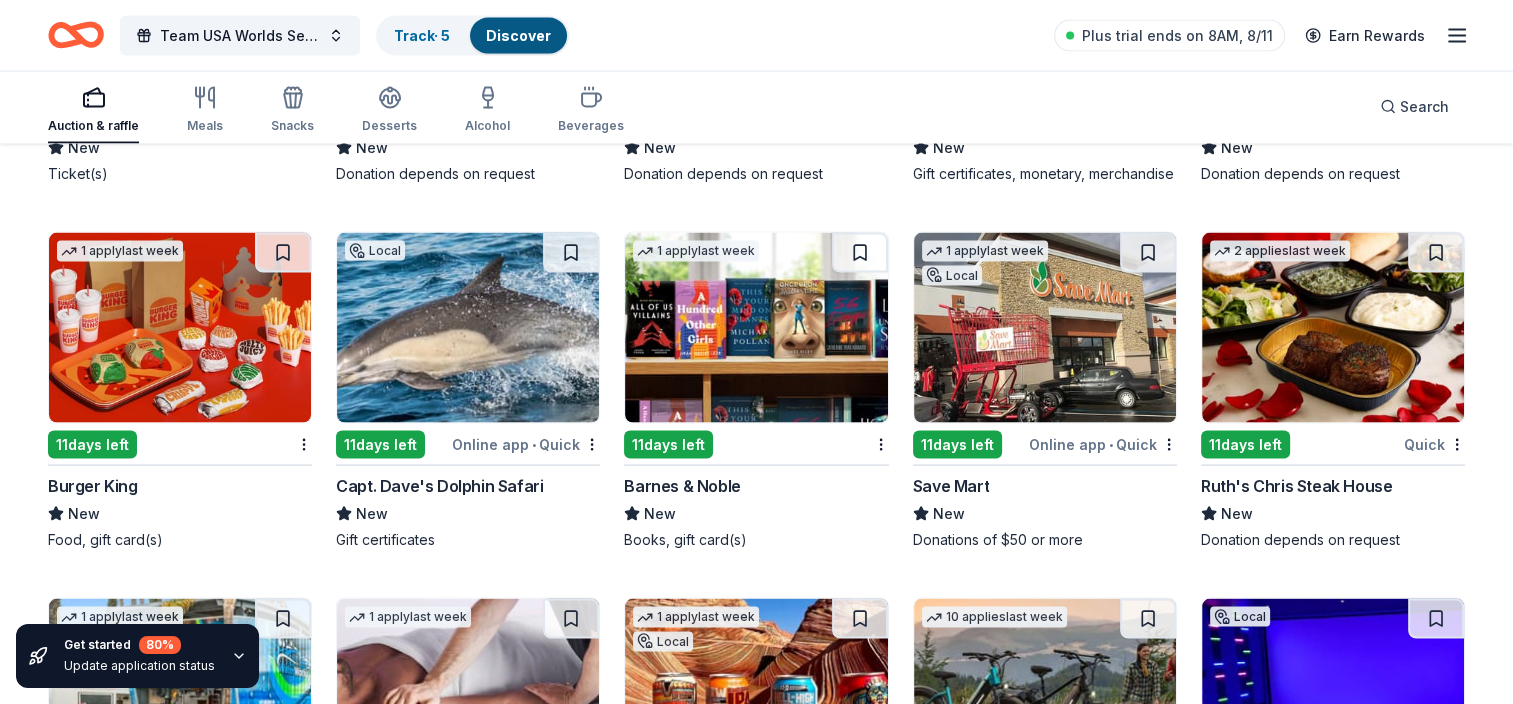 click at bounding box center (468, 328) 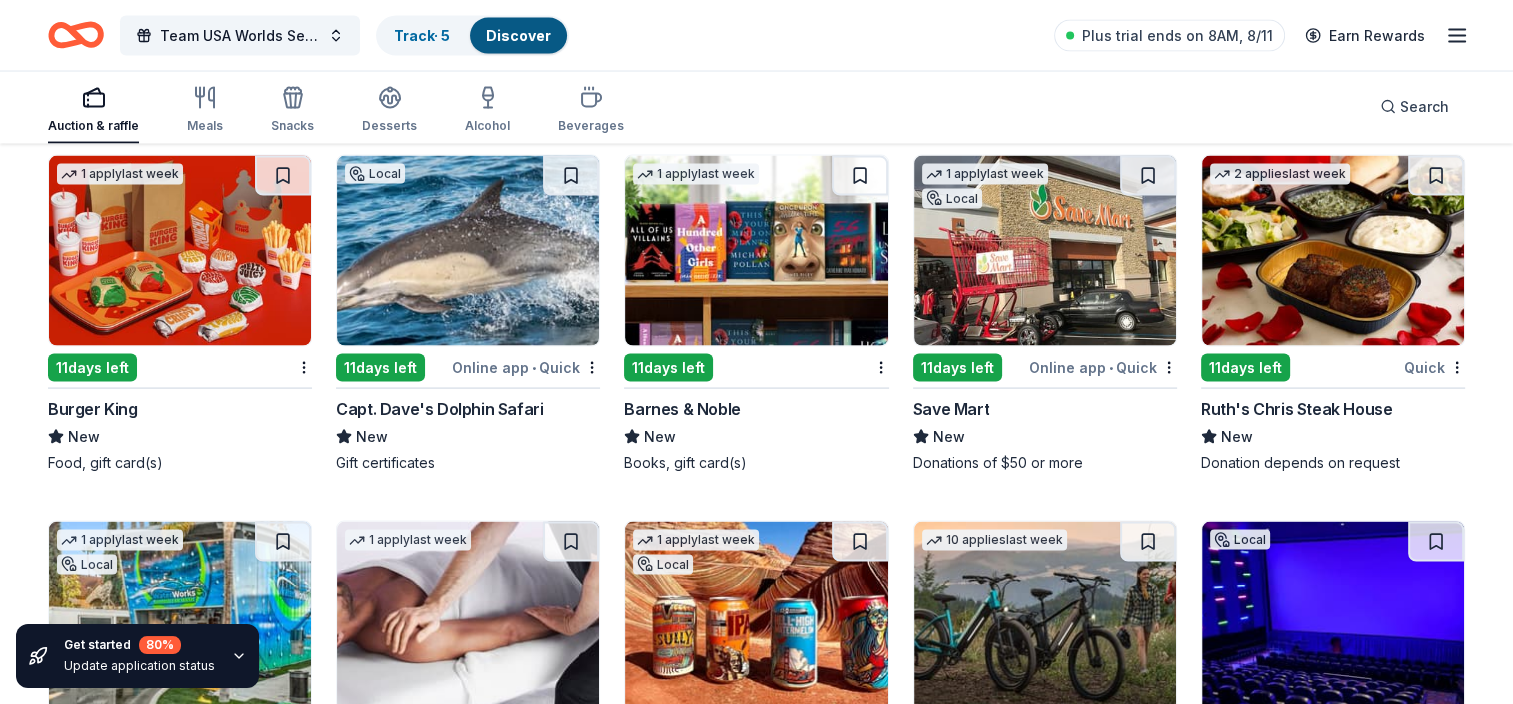 click at bounding box center [756, 251] 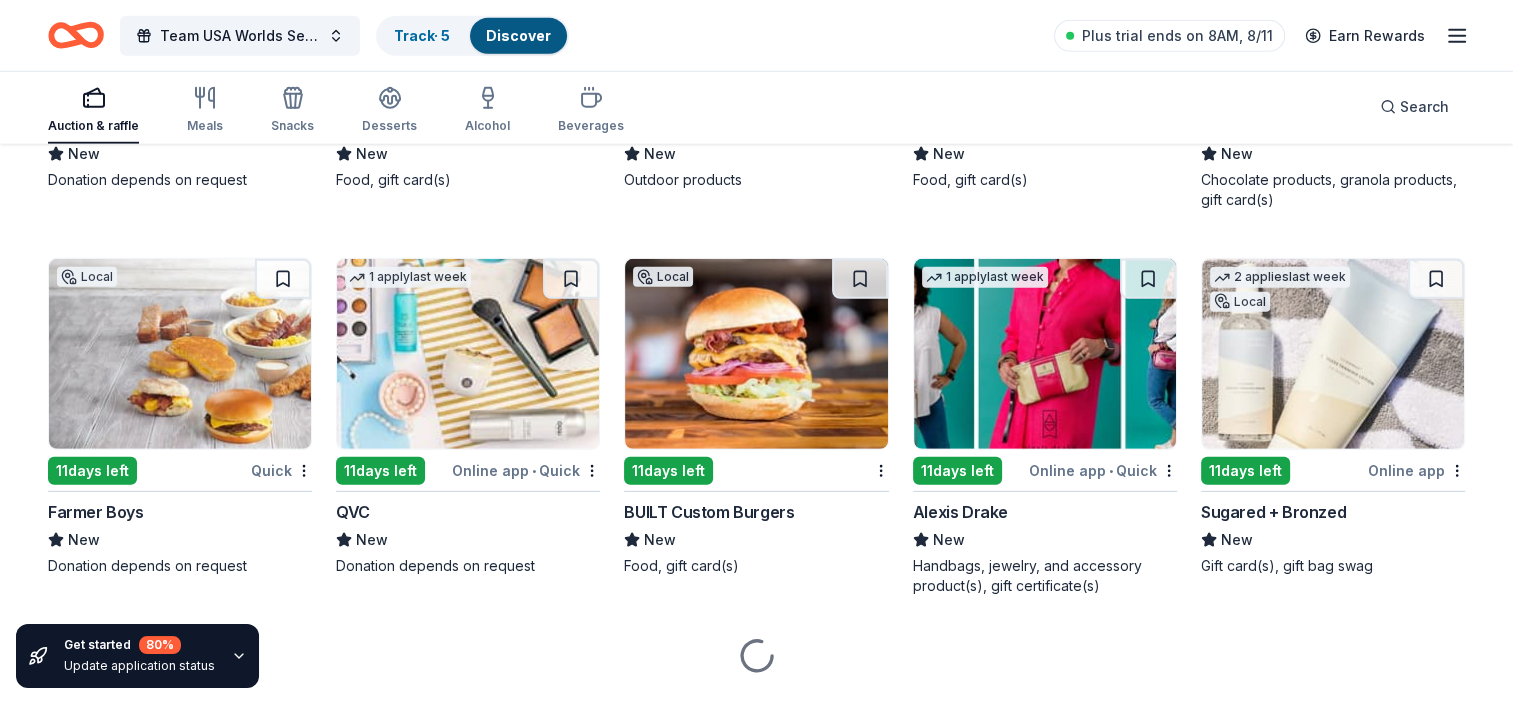 scroll, scrollTop: 13360, scrollLeft: 0, axis: vertical 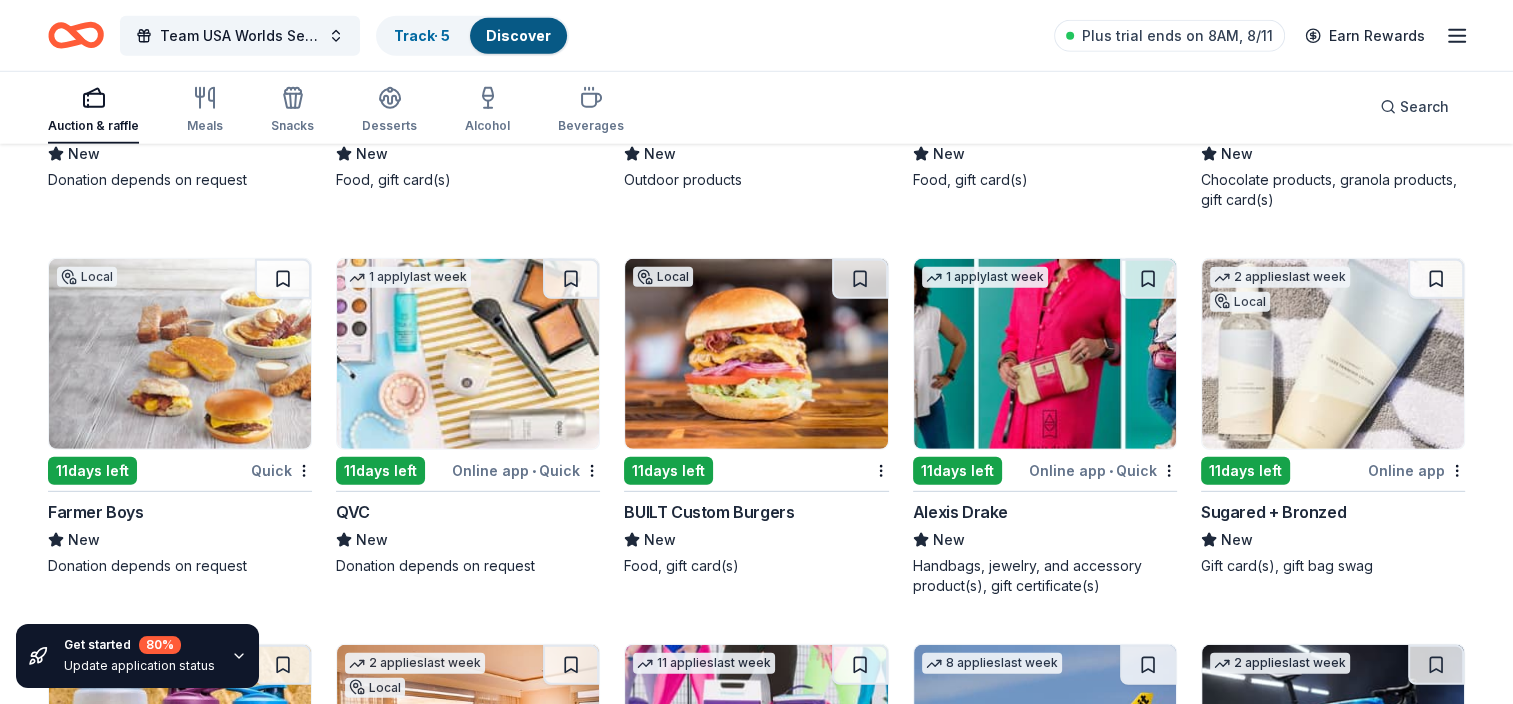 click at bounding box center [468, 354] 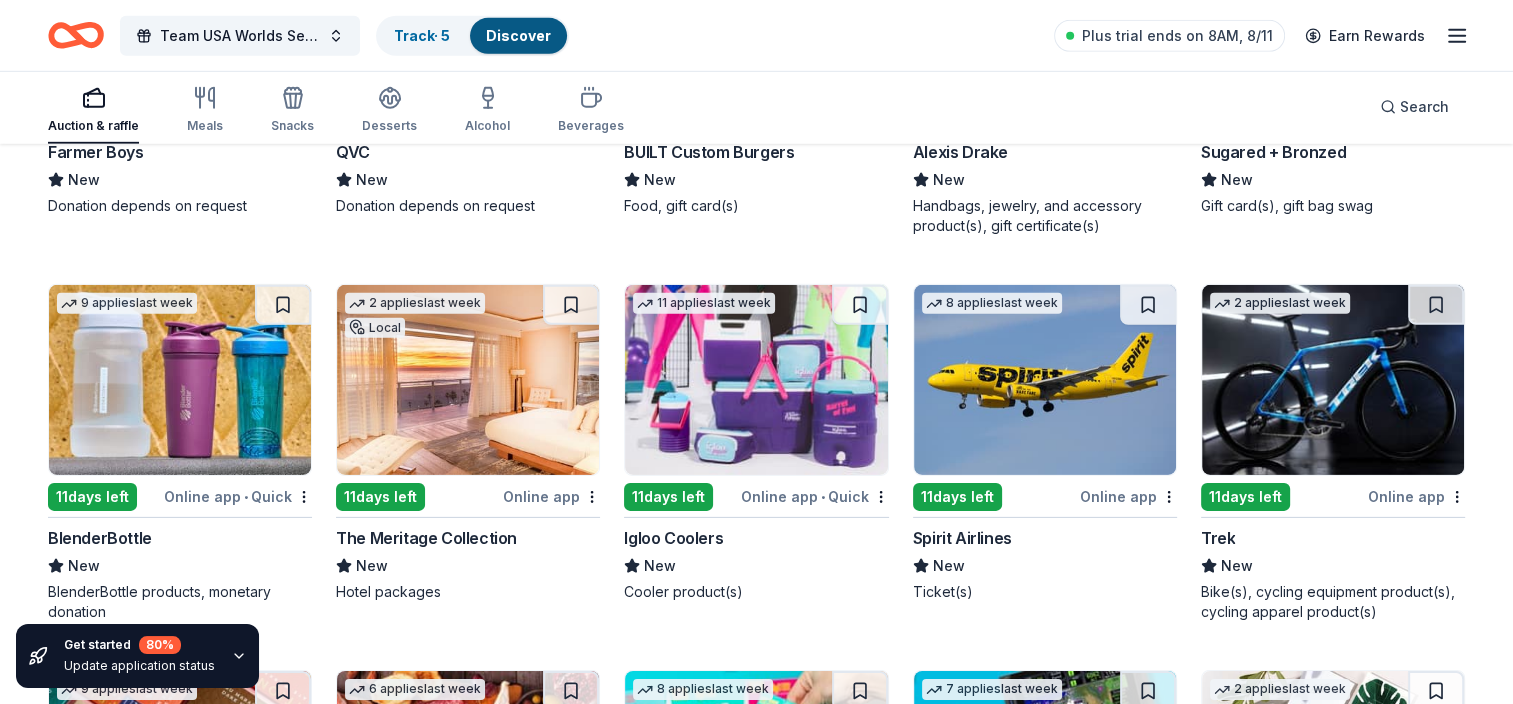 scroll, scrollTop: 13720, scrollLeft: 0, axis: vertical 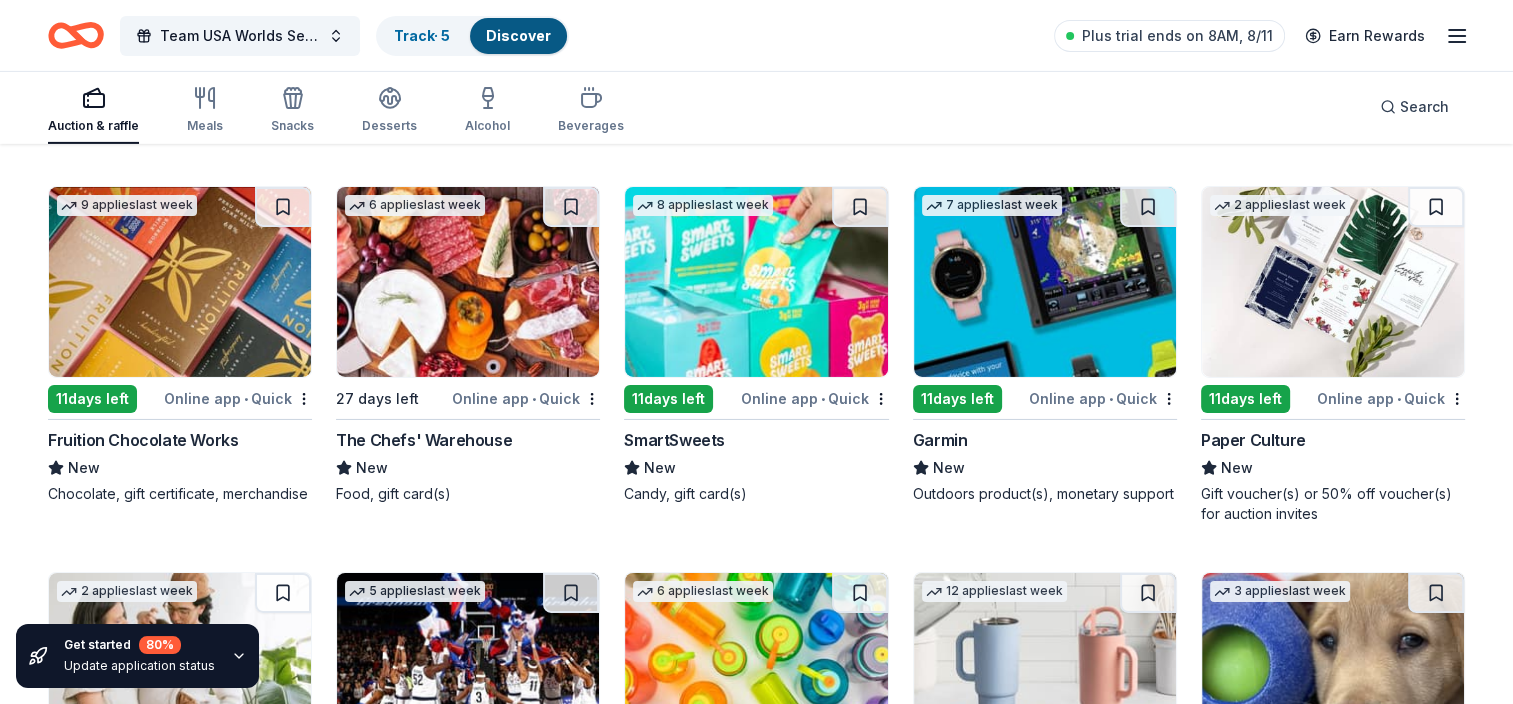 click at bounding box center (756, 282) 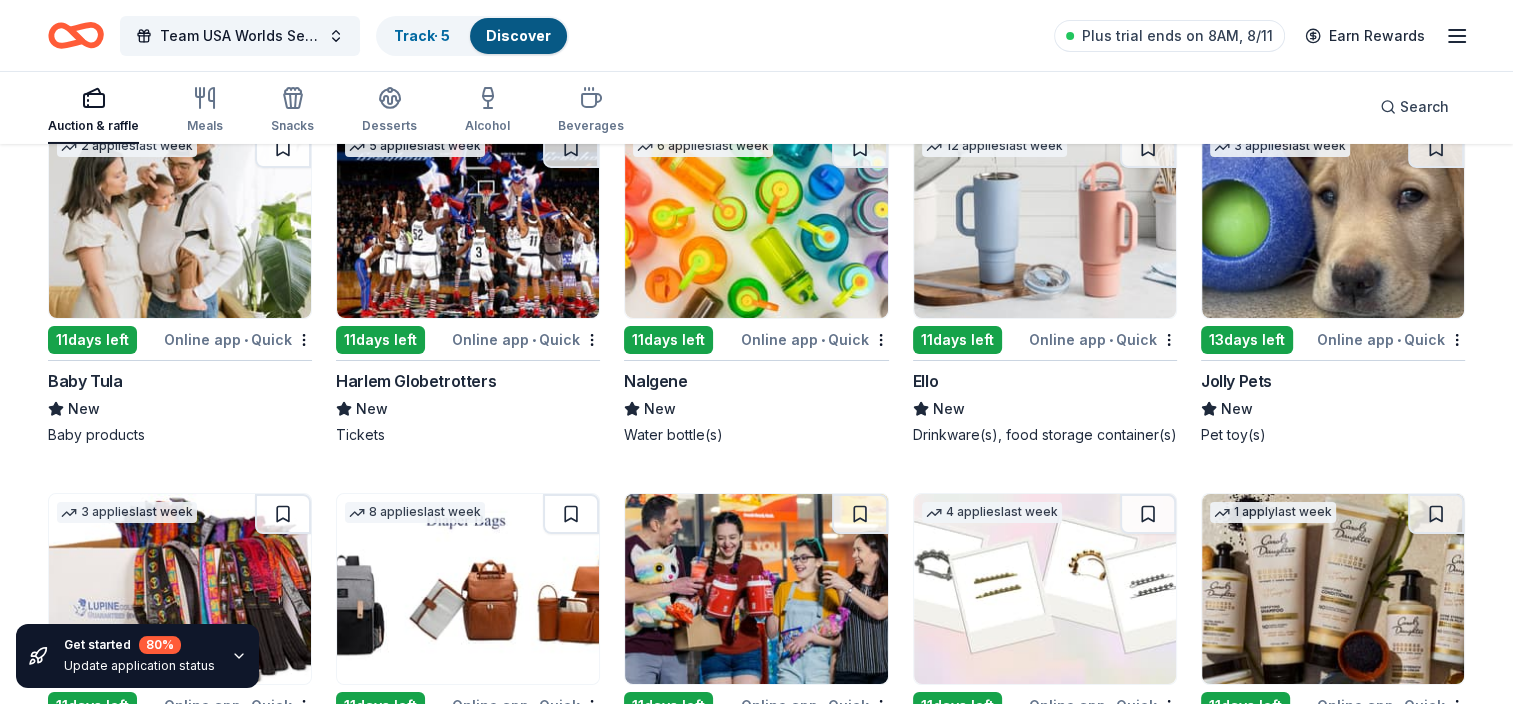 scroll, scrollTop: 14660, scrollLeft: 0, axis: vertical 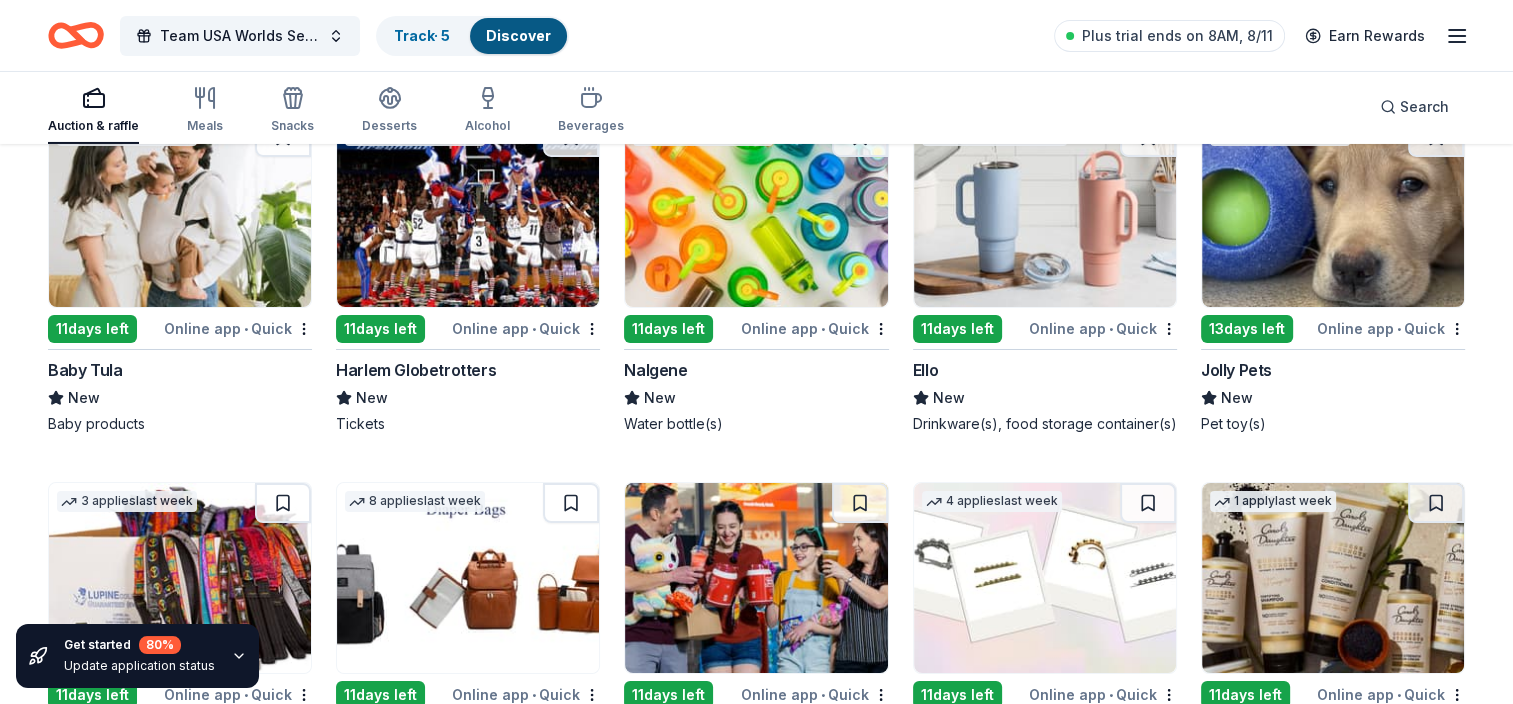 click at bounding box center (468, 212) 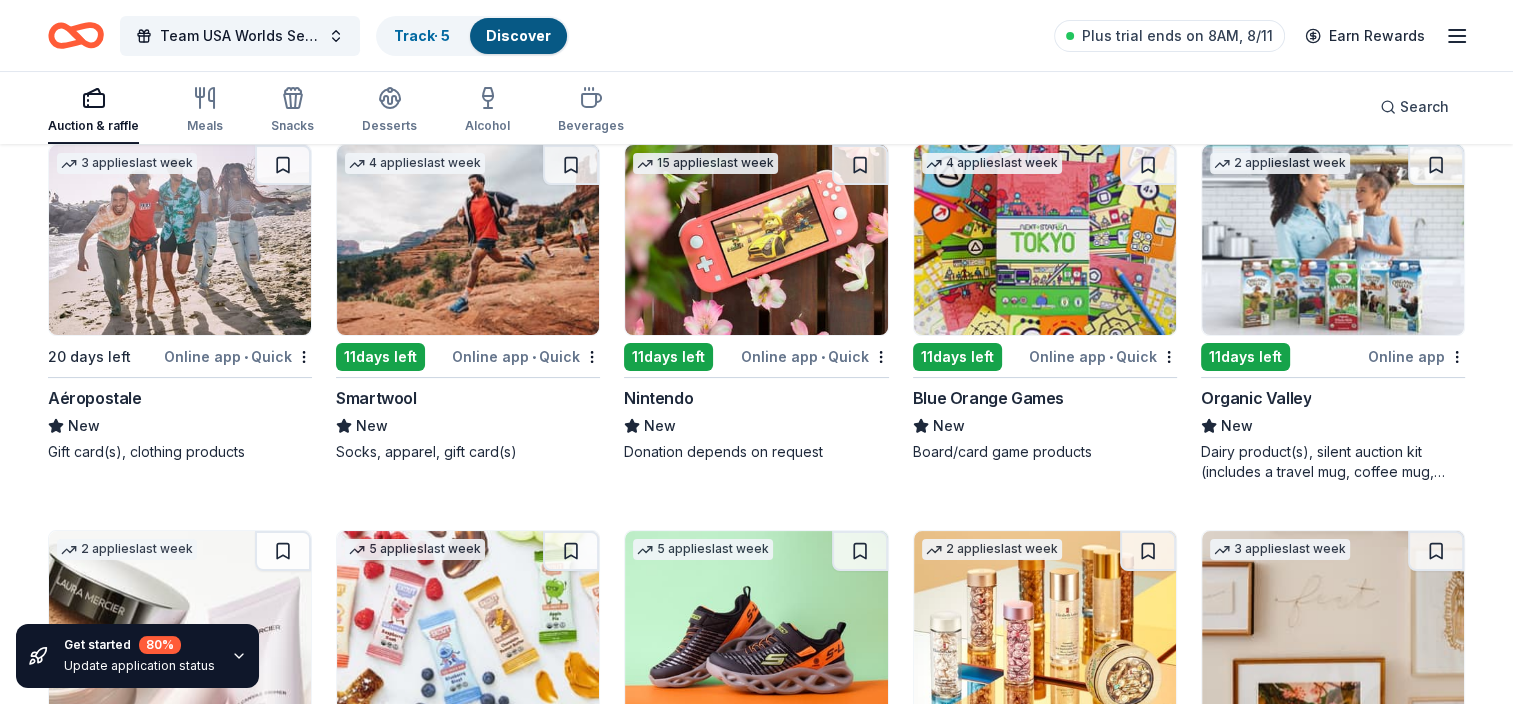 scroll, scrollTop: 15365, scrollLeft: 0, axis: vertical 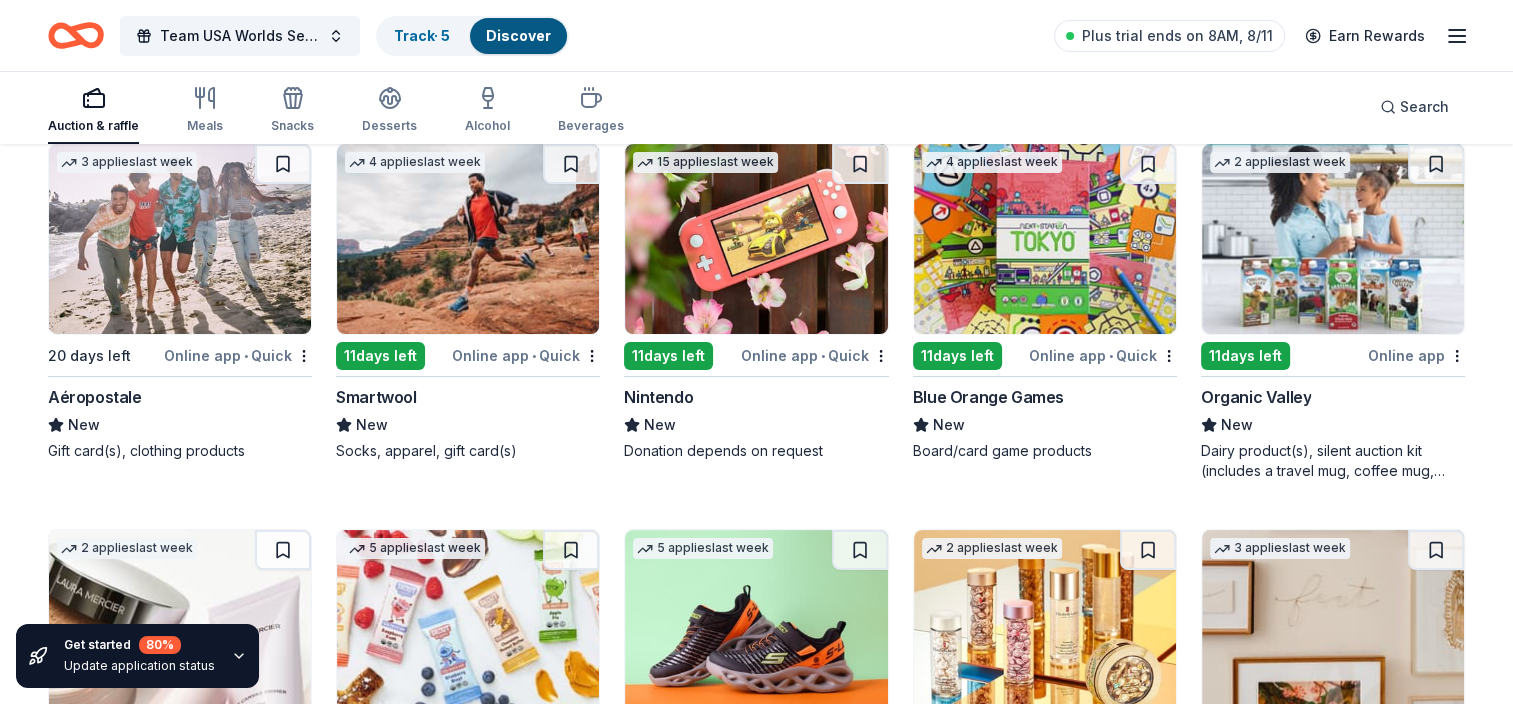 click at bounding box center [756, 239] 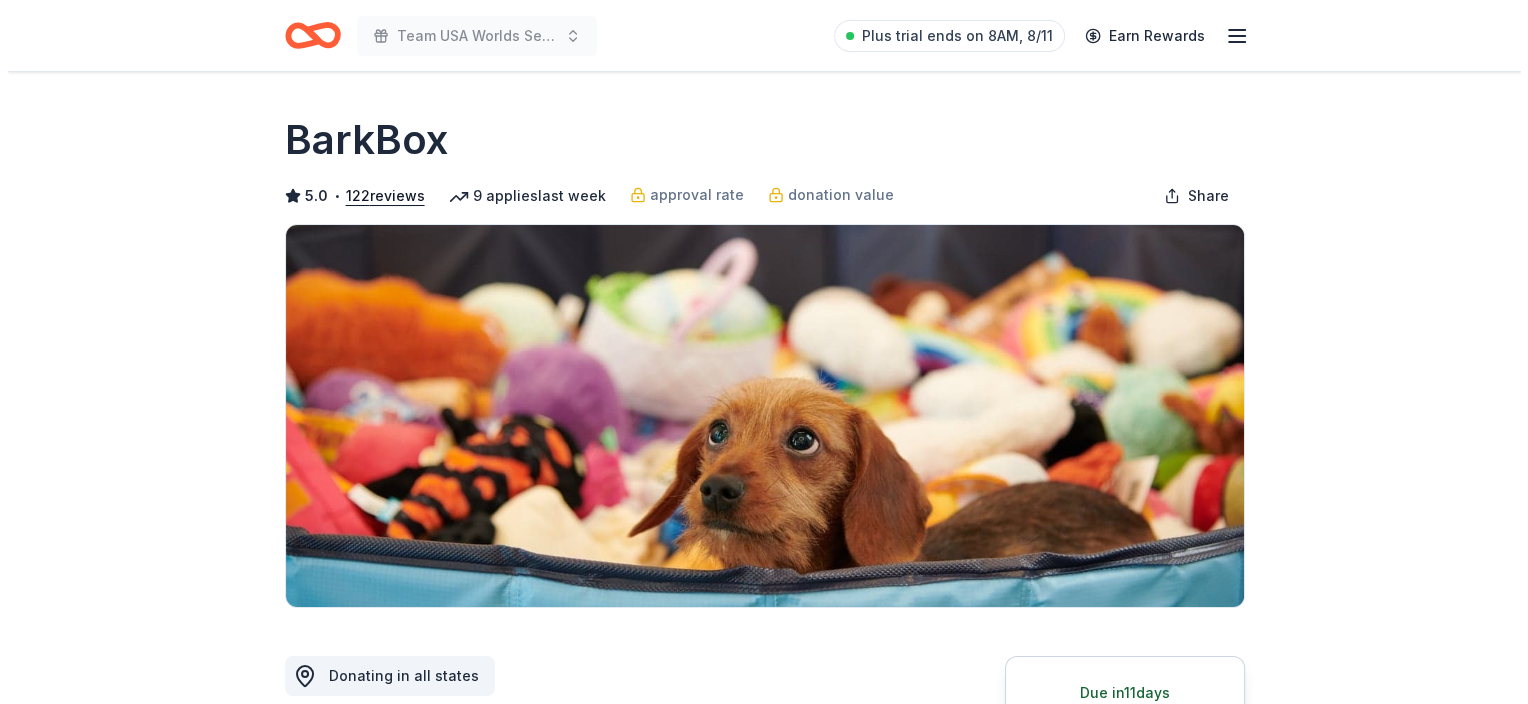 scroll, scrollTop: 248, scrollLeft: 0, axis: vertical 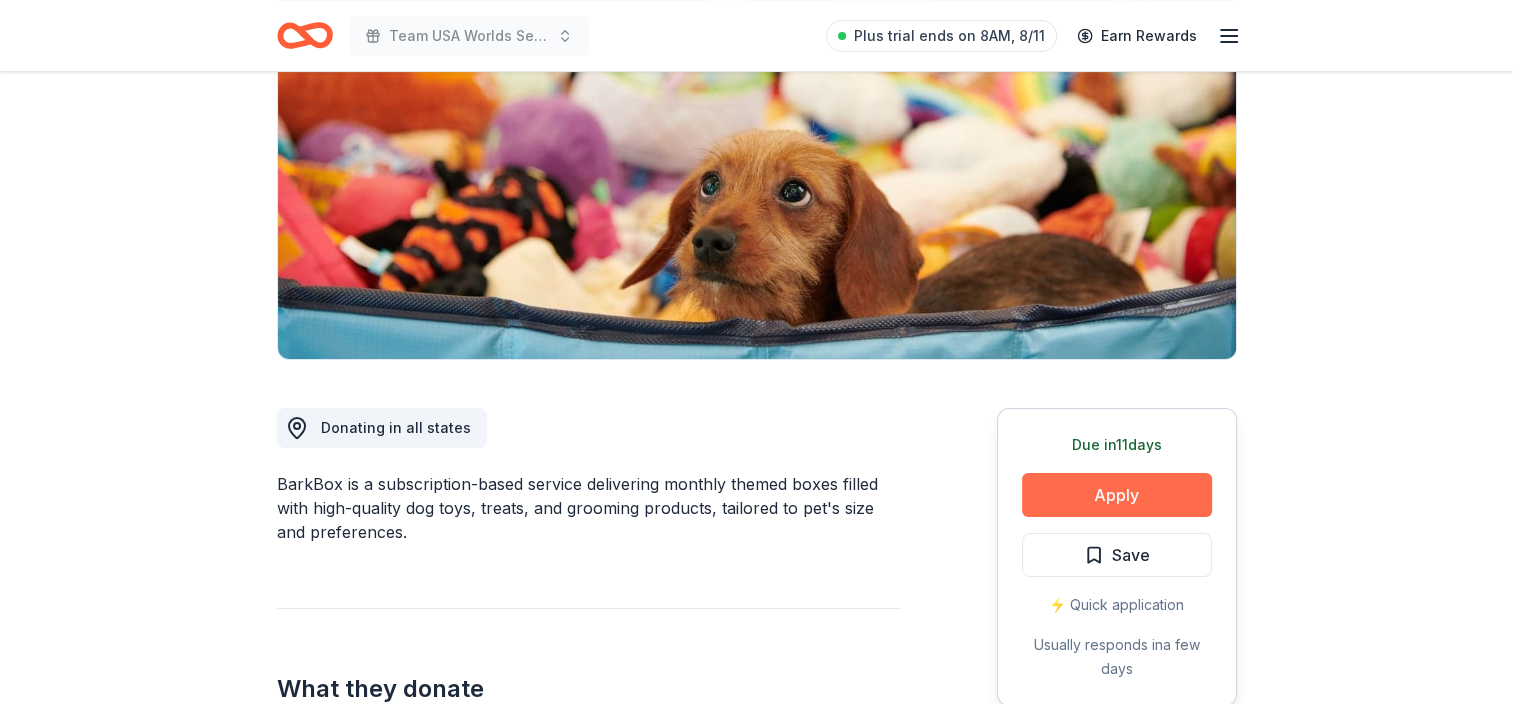 click on "Apply" at bounding box center (1117, 495) 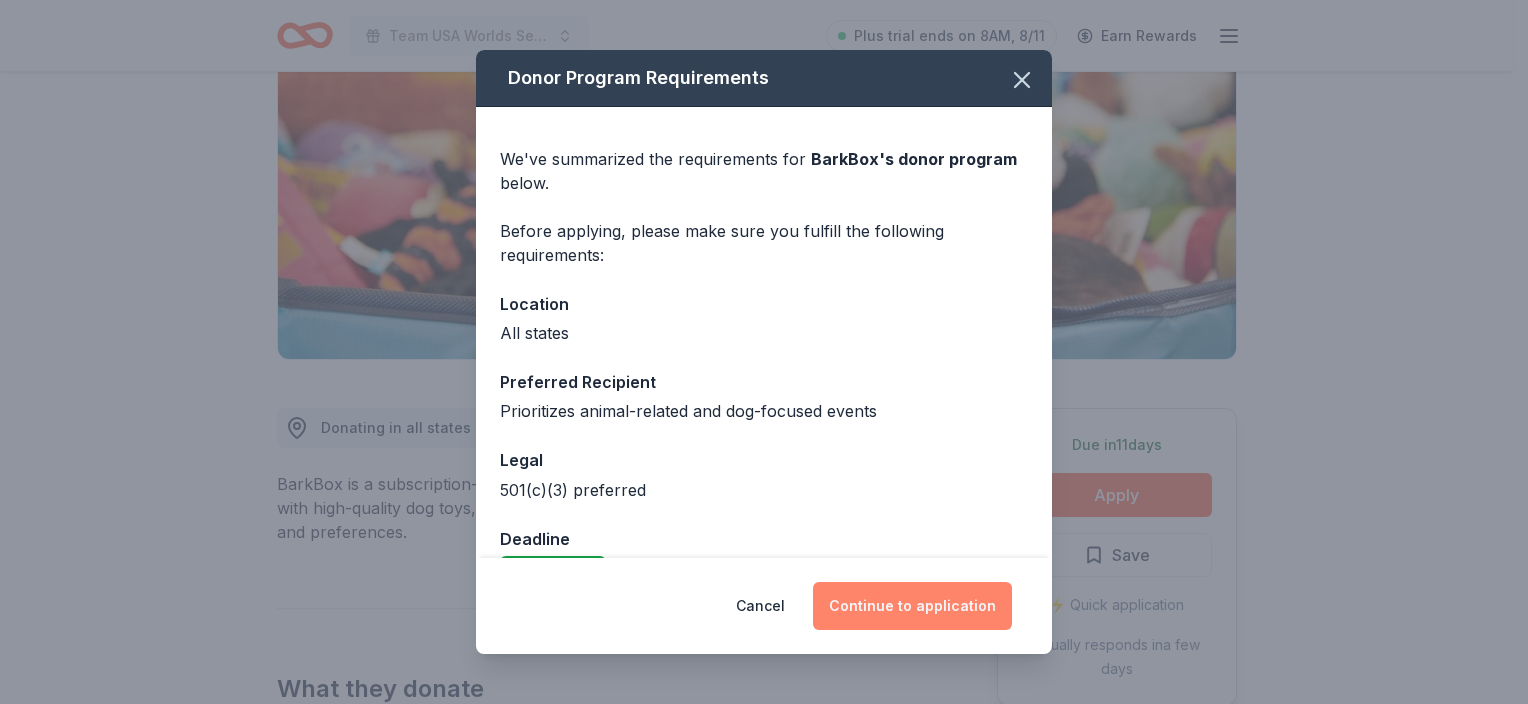 click on "Continue to application" at bounding box center [912, 606] 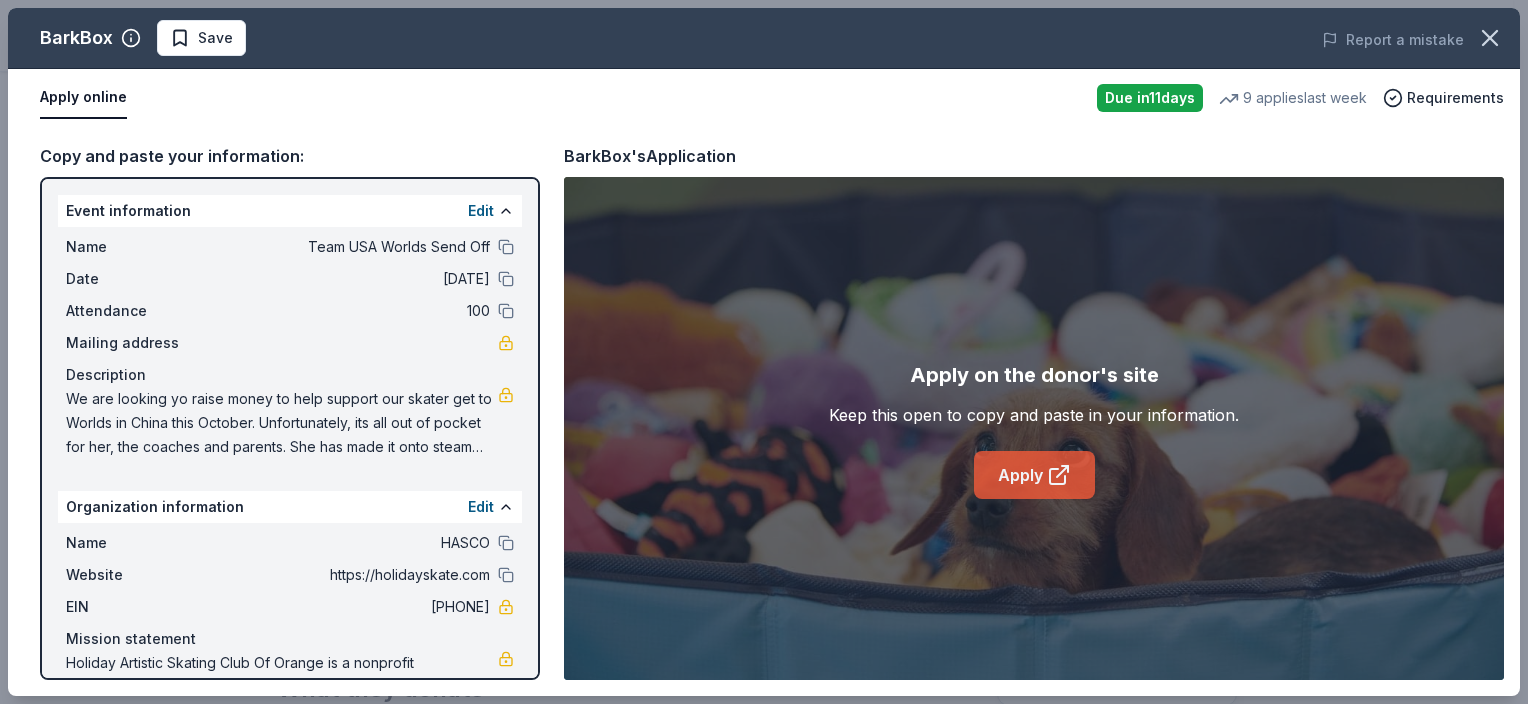 click on "Apply" at bounding box center [1034, 475] 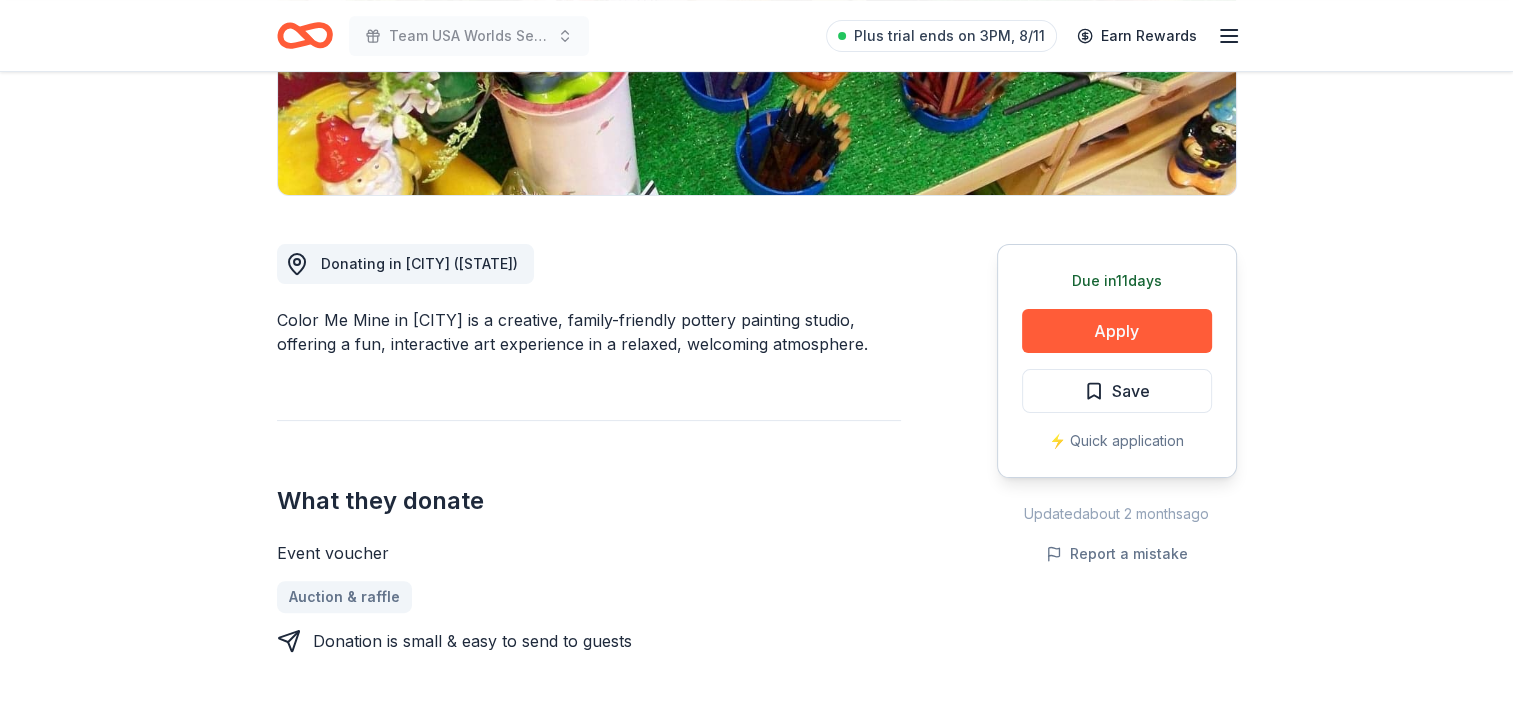 scroll, scrollTop: 415, scrollLeft: 0, axis: vertical 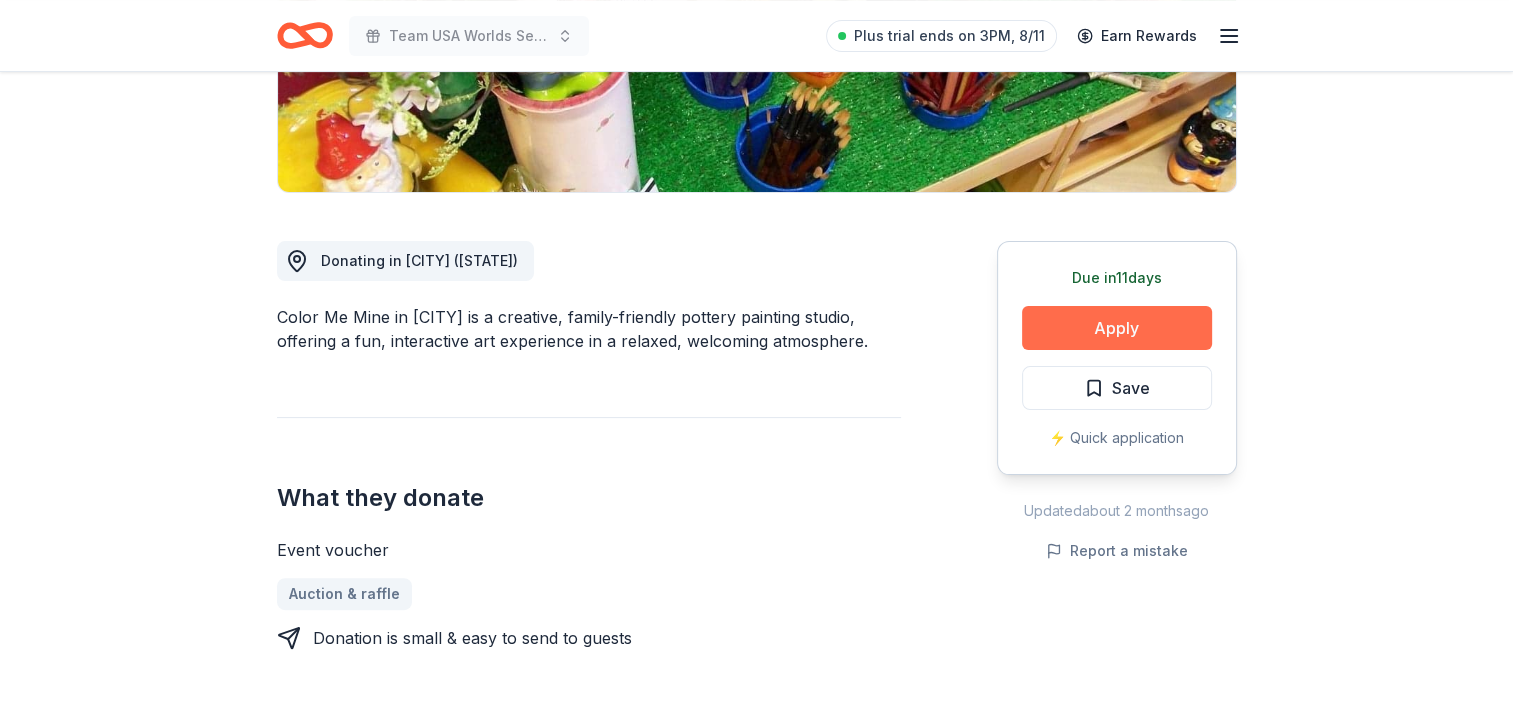 click on "Apply" at bounding box center [1117, 328] 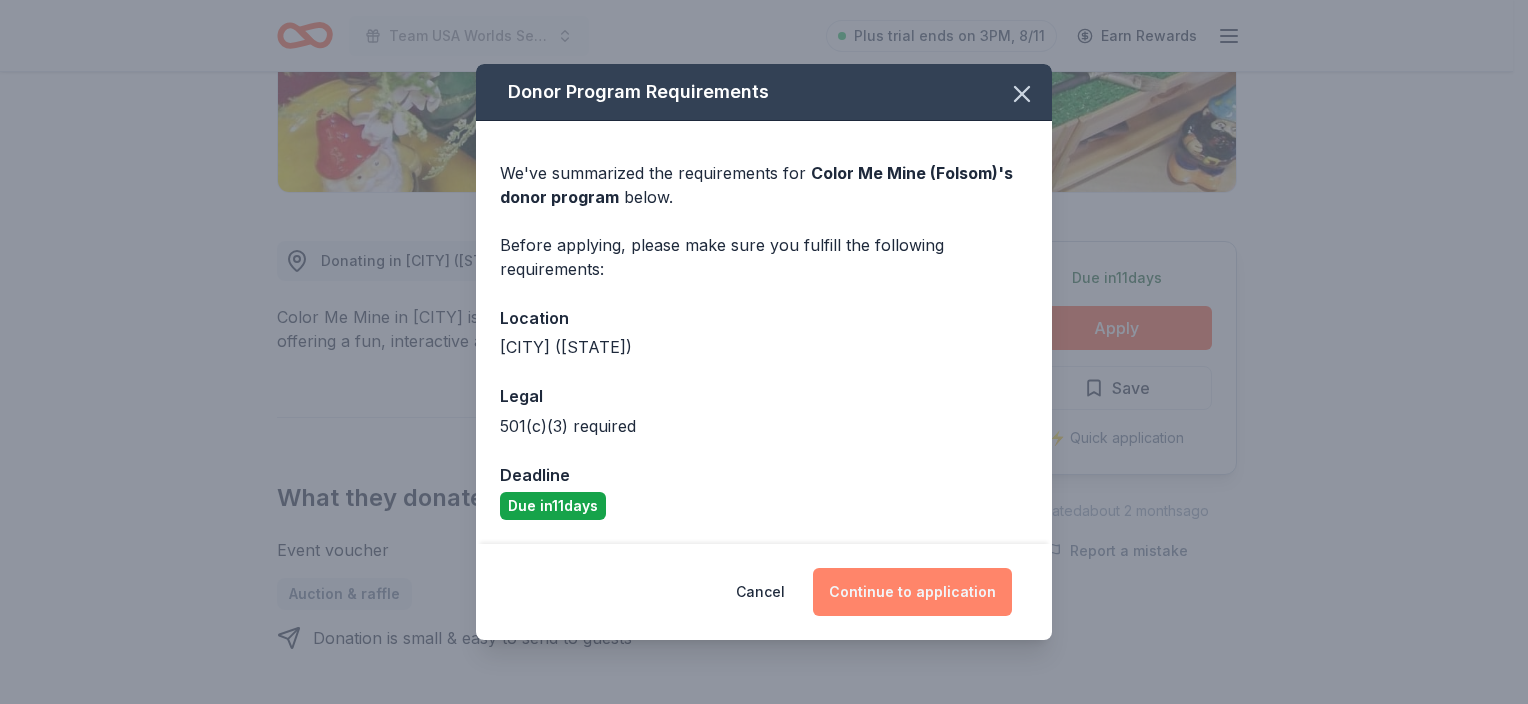 click on "Continue to application" at bounding box center (912, 592) 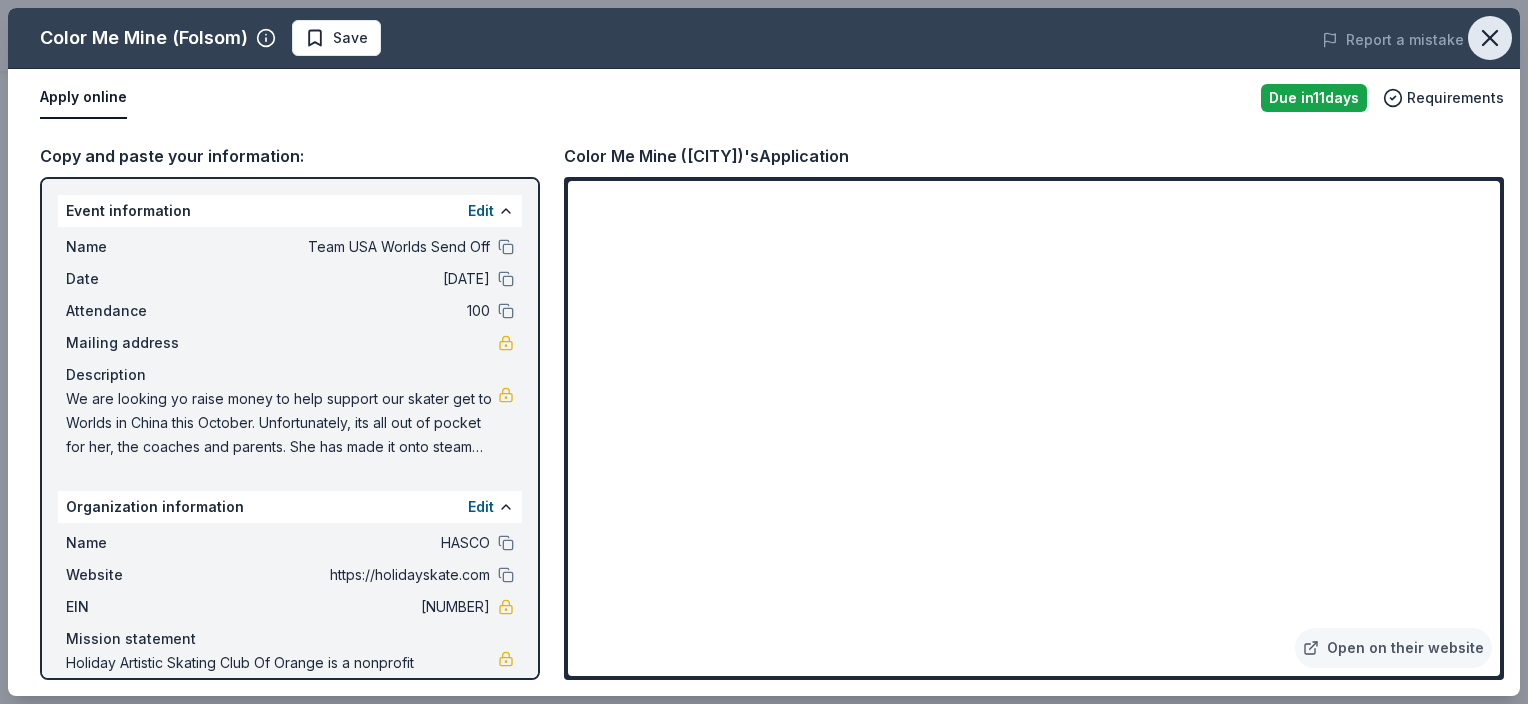 click 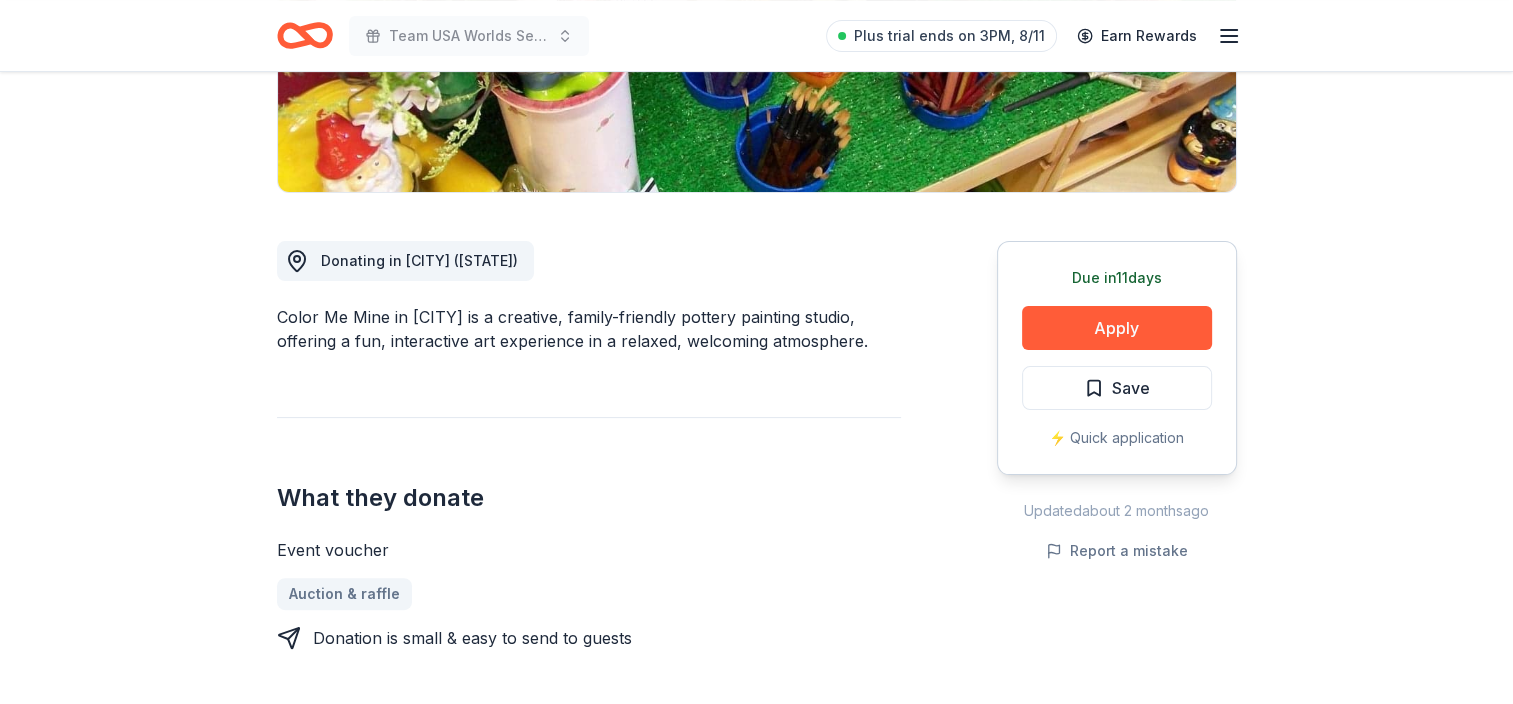 scroll, scrollTop: 0, scrollLeft: 0, axis: both 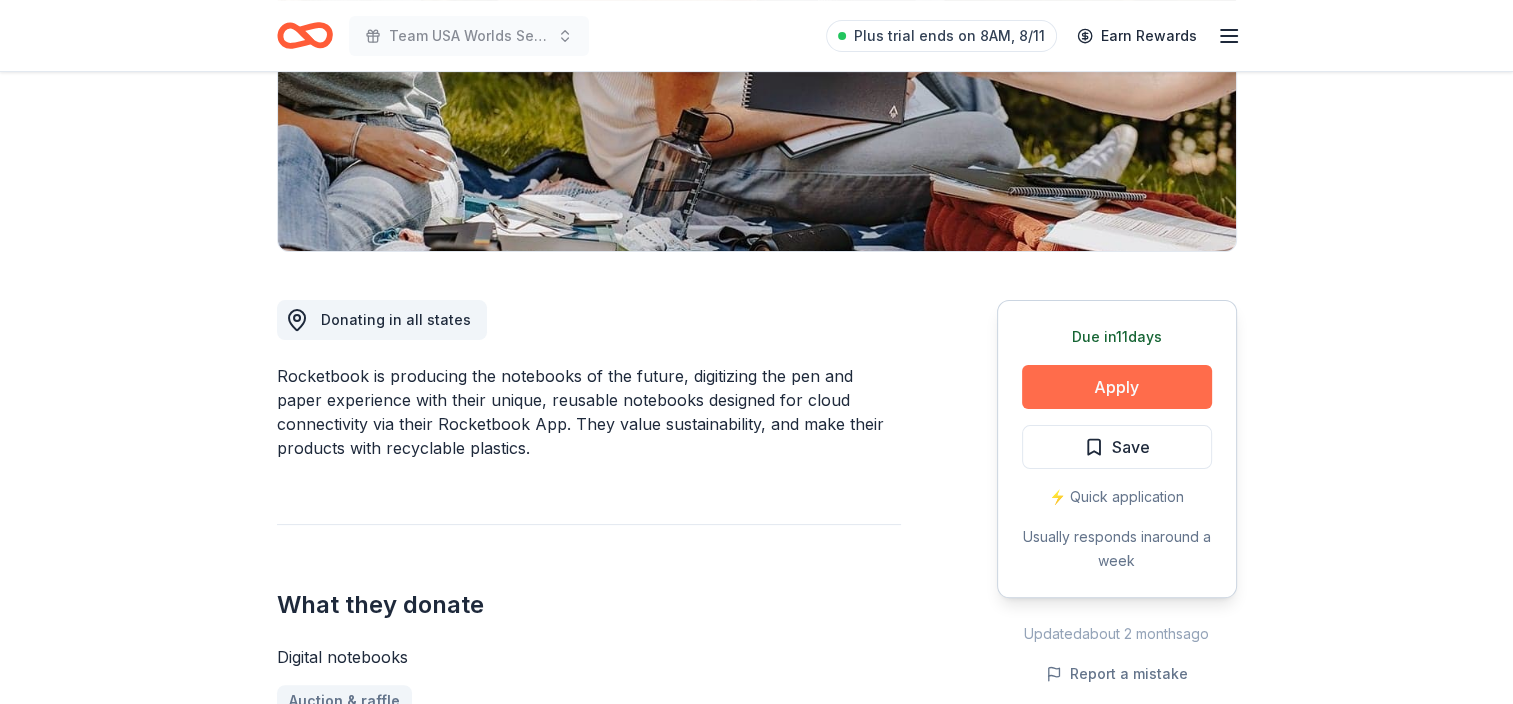 click on "Apply" at bounding box center (1117, 387) 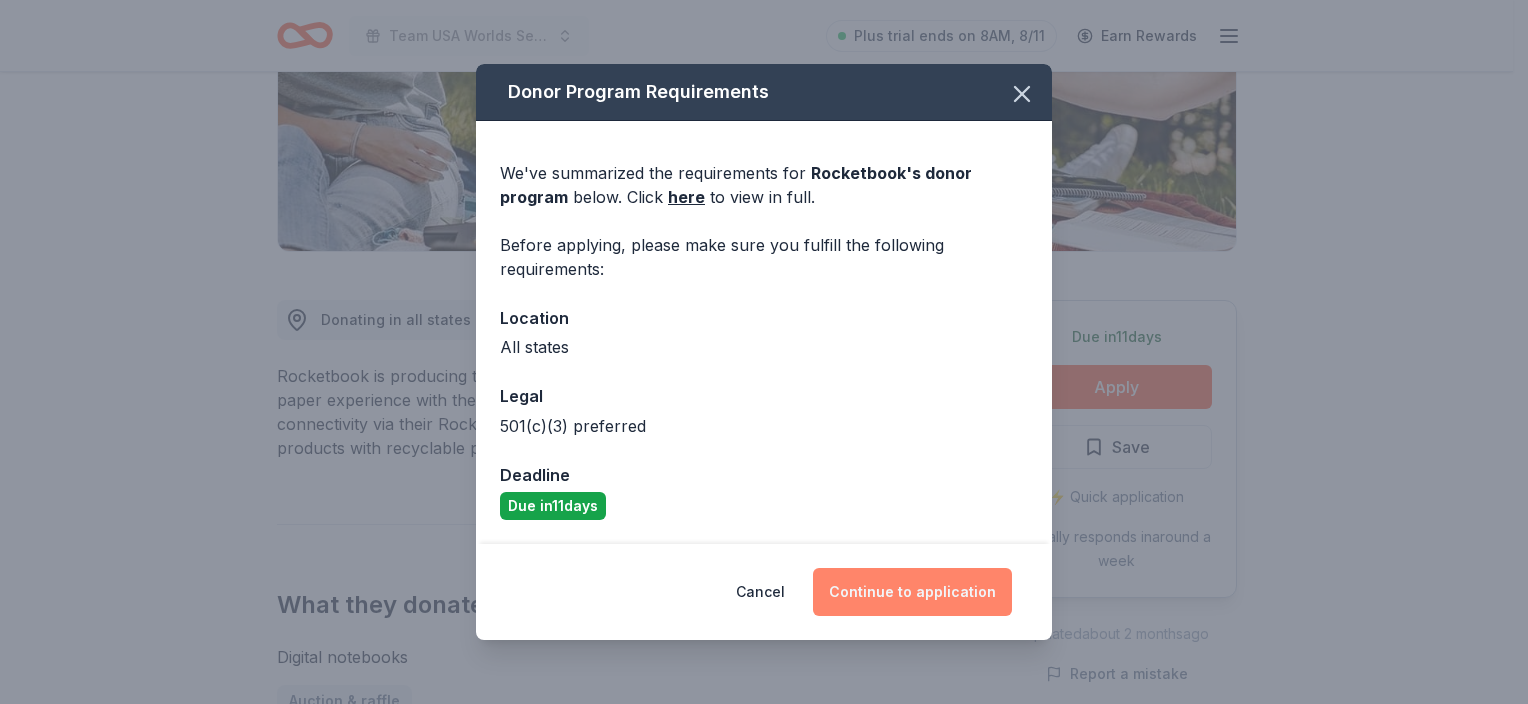 click on "Continue to application" at bounding box center [912, 592] 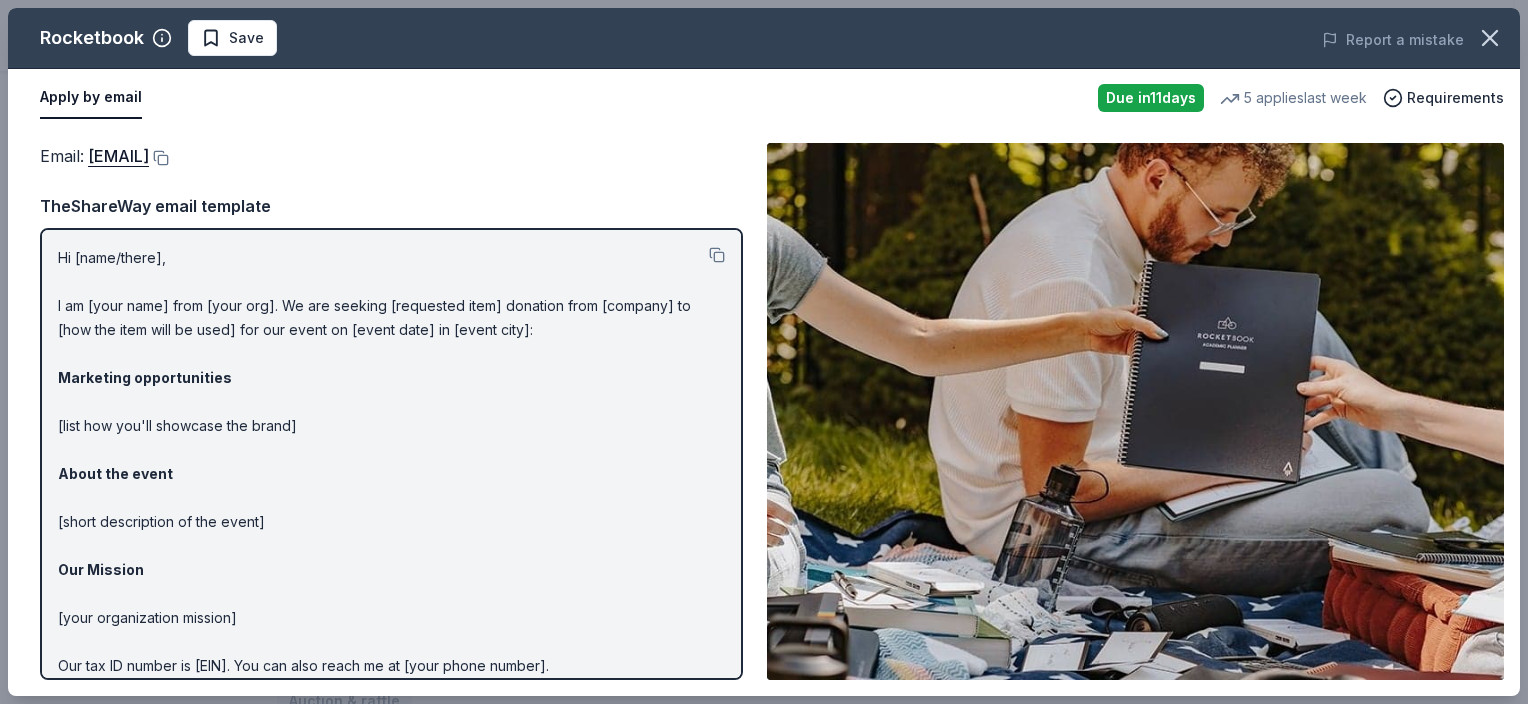 scroll, scrollTop: 86, scrollLeft: 0, axis: vertical 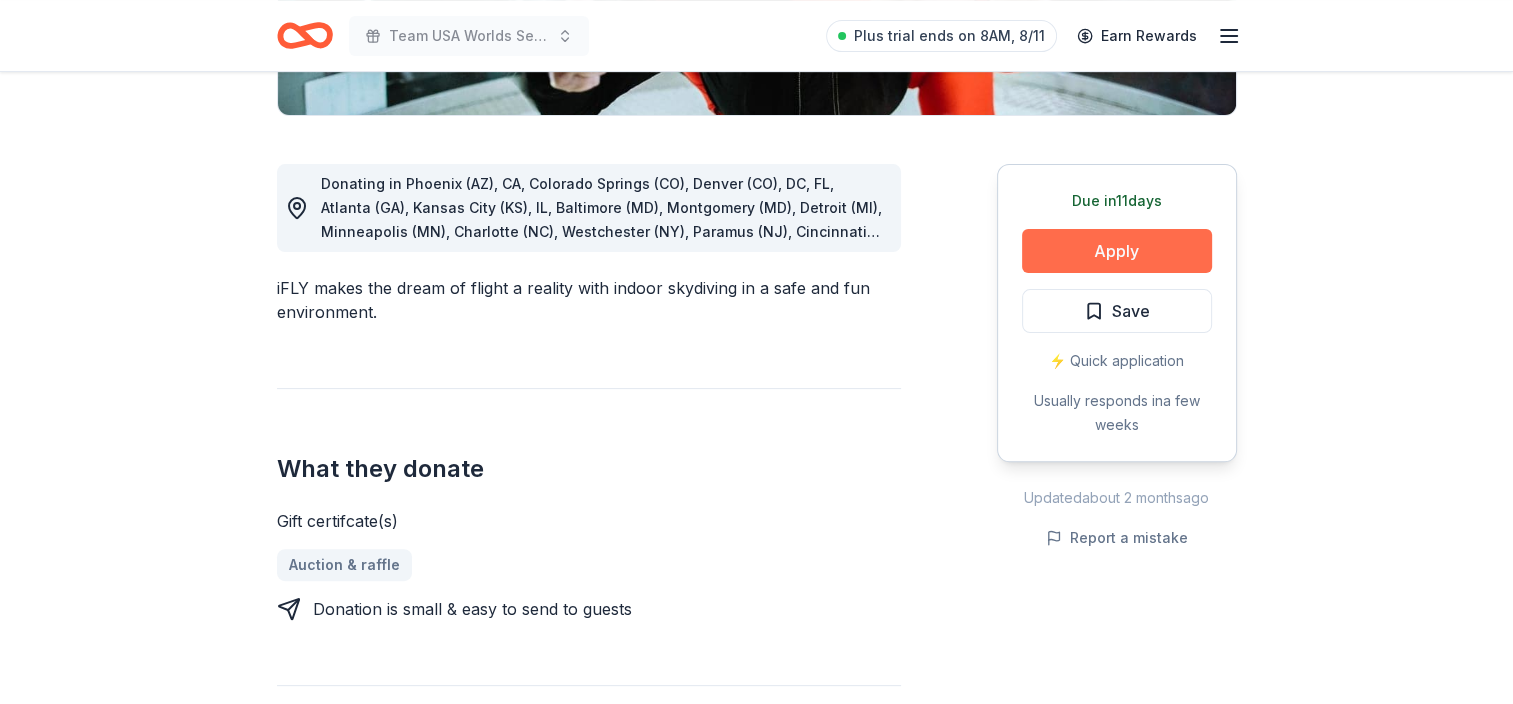 click on "Apply" at bounding box center [1117, 251] 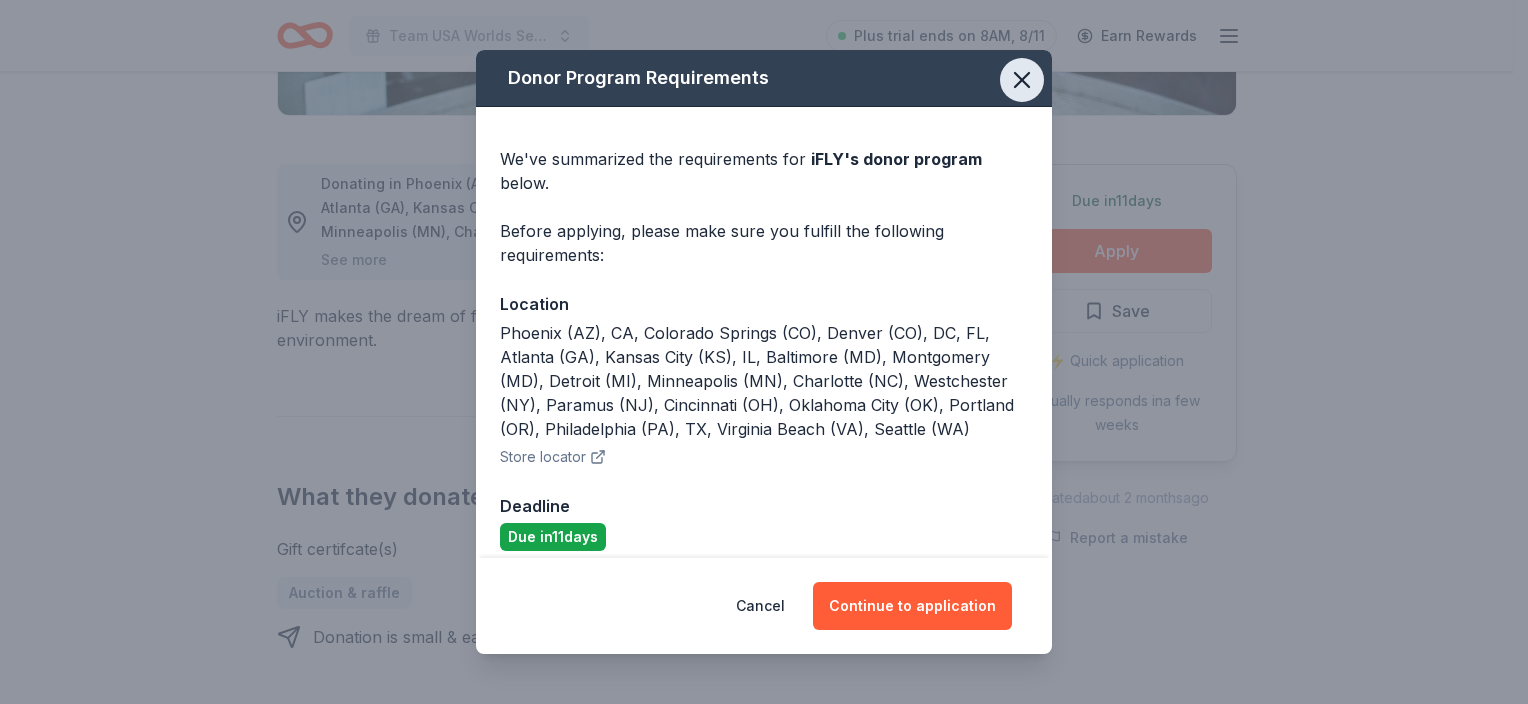 click 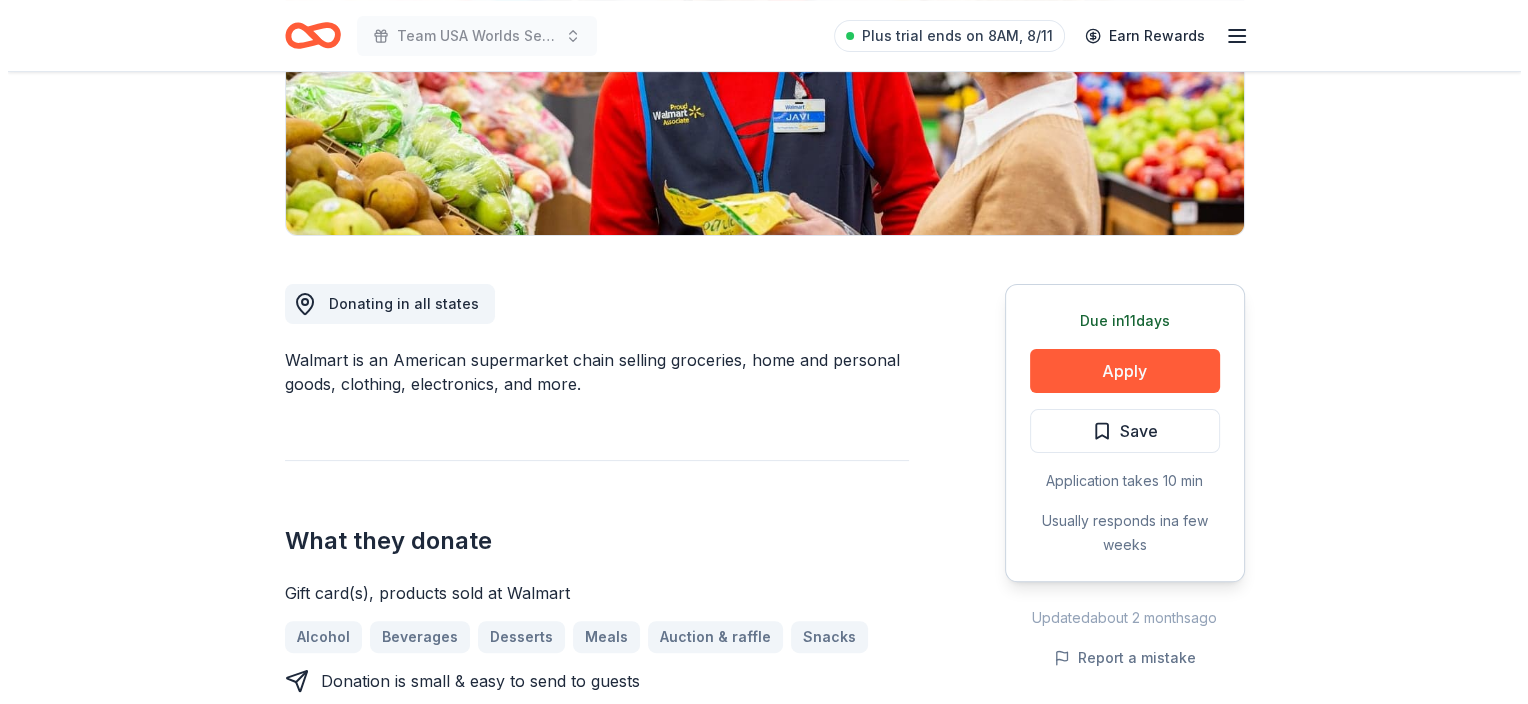 scroll, scrollTop: 386, scrollLeft: 0, axis: vertical 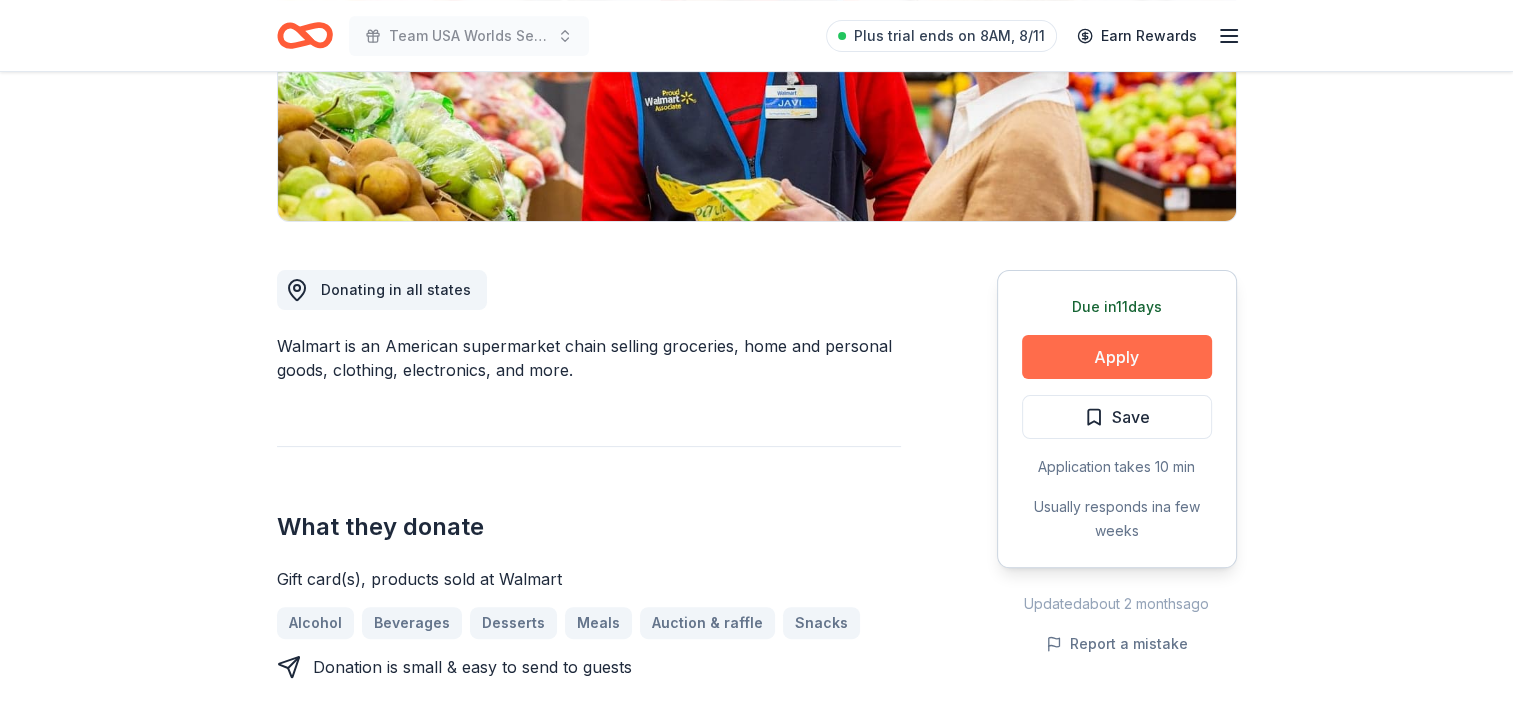 click on "Apply" at bounding box center [1117, 357] 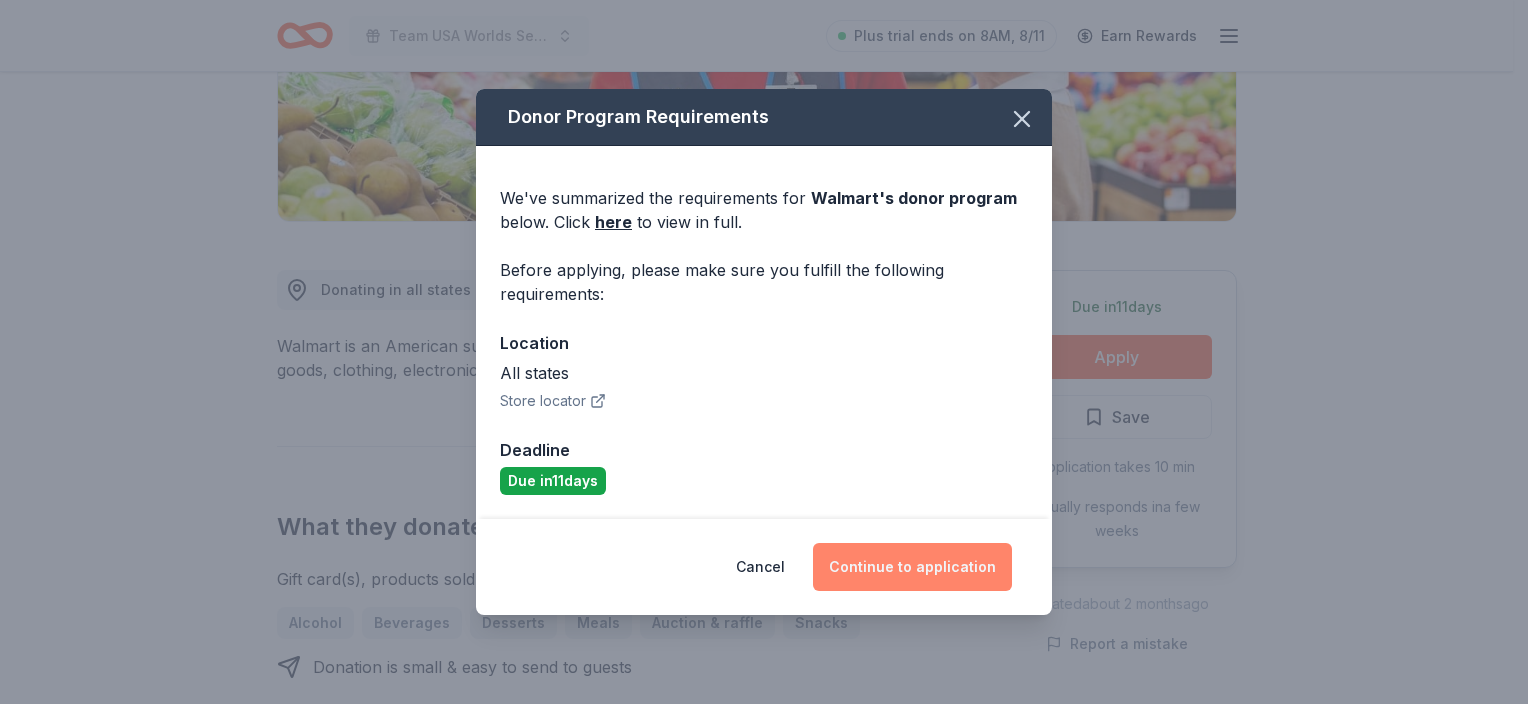 click on "Continue to application" at bounding box center [912, 567] 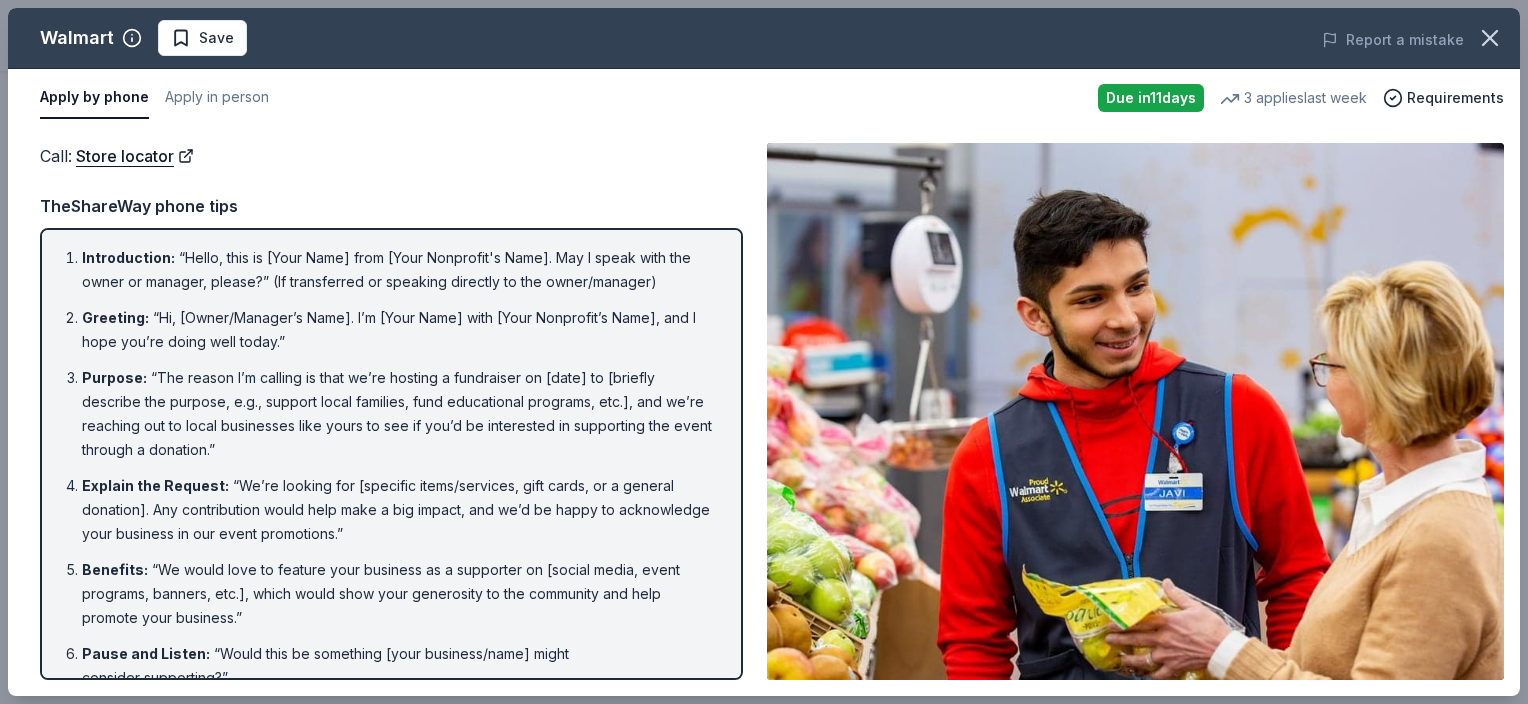 scroll, scrollTop: 250, scrollLeft: 0, axis: vertical 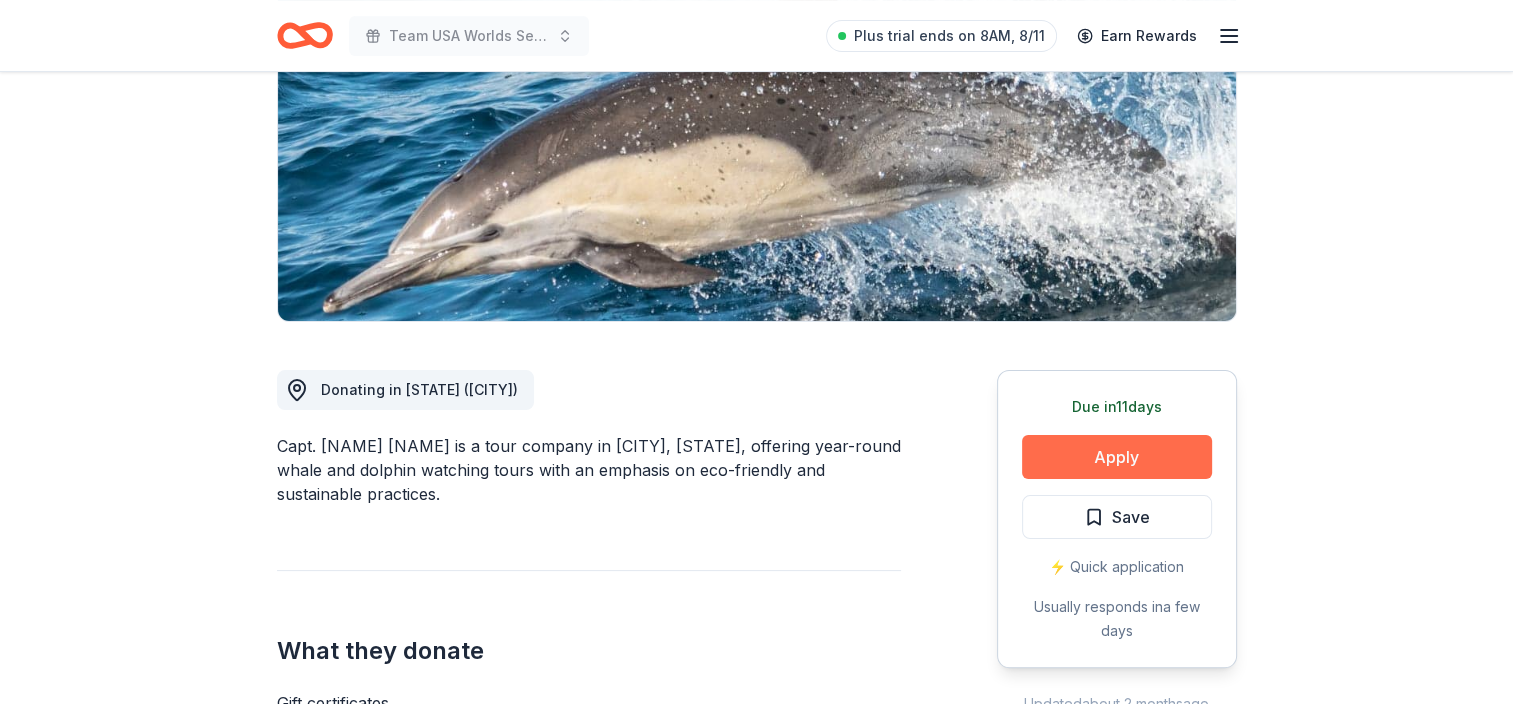 click on "Apply" at bounding box center (1117, 457) 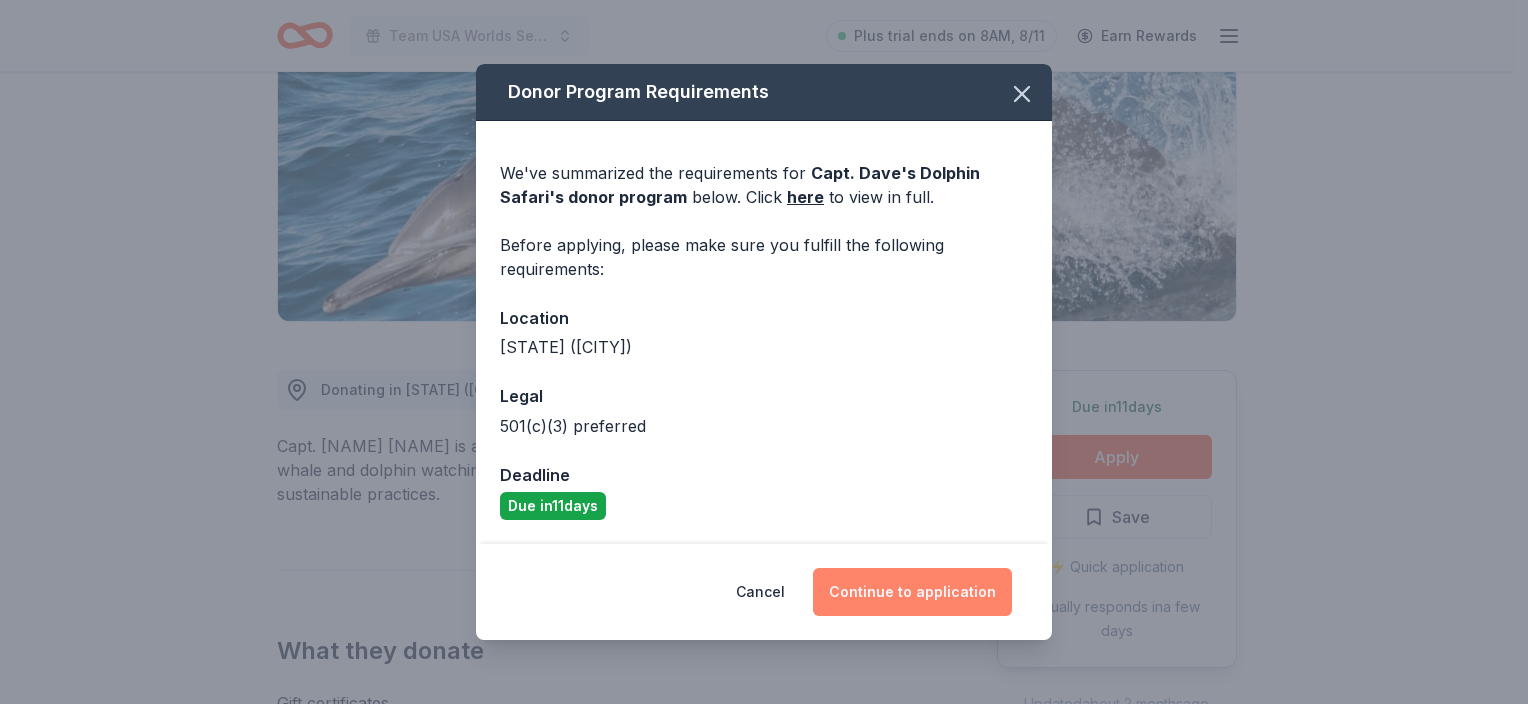 click on "Continue to application" at bounding box center (912, 592) 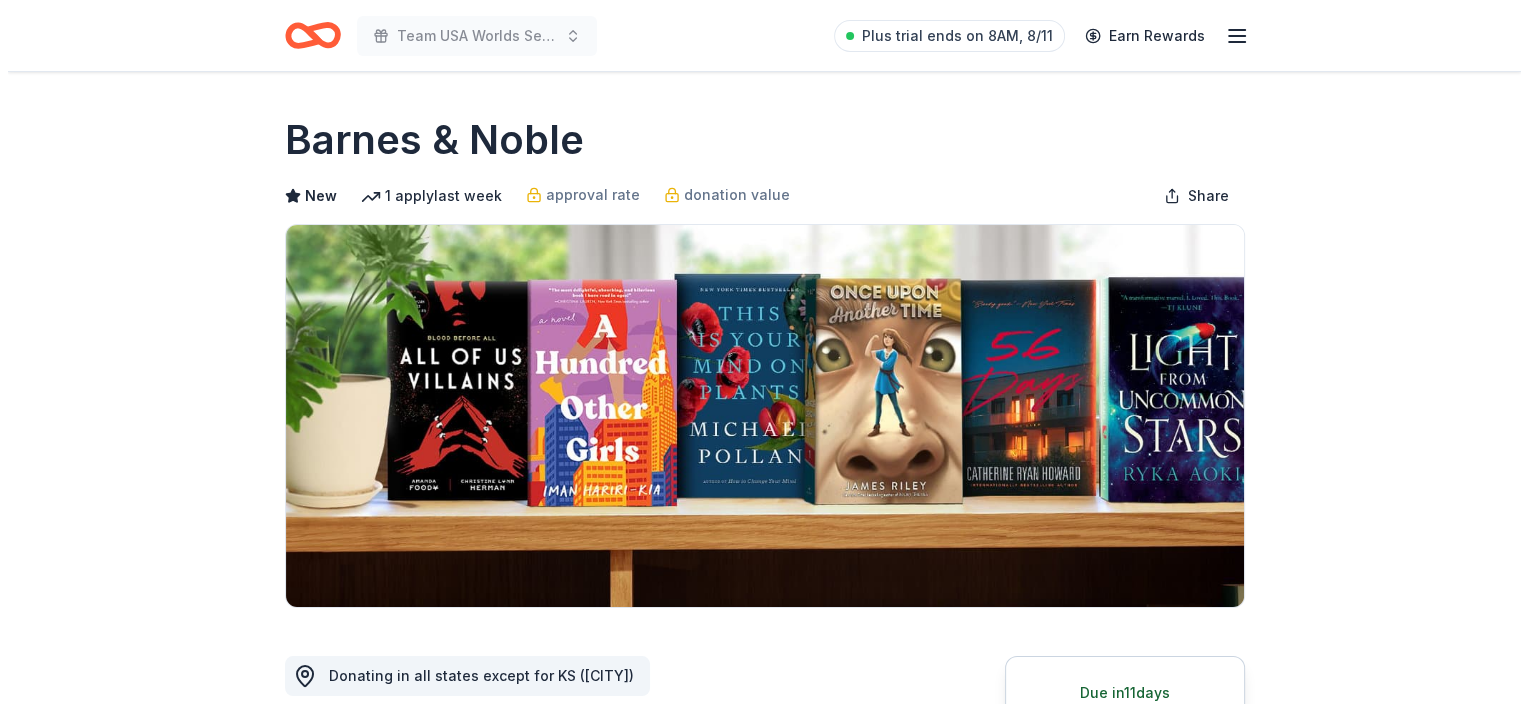 scroll, scrollTop: 296, scrollLeft: 0, axis: vertical 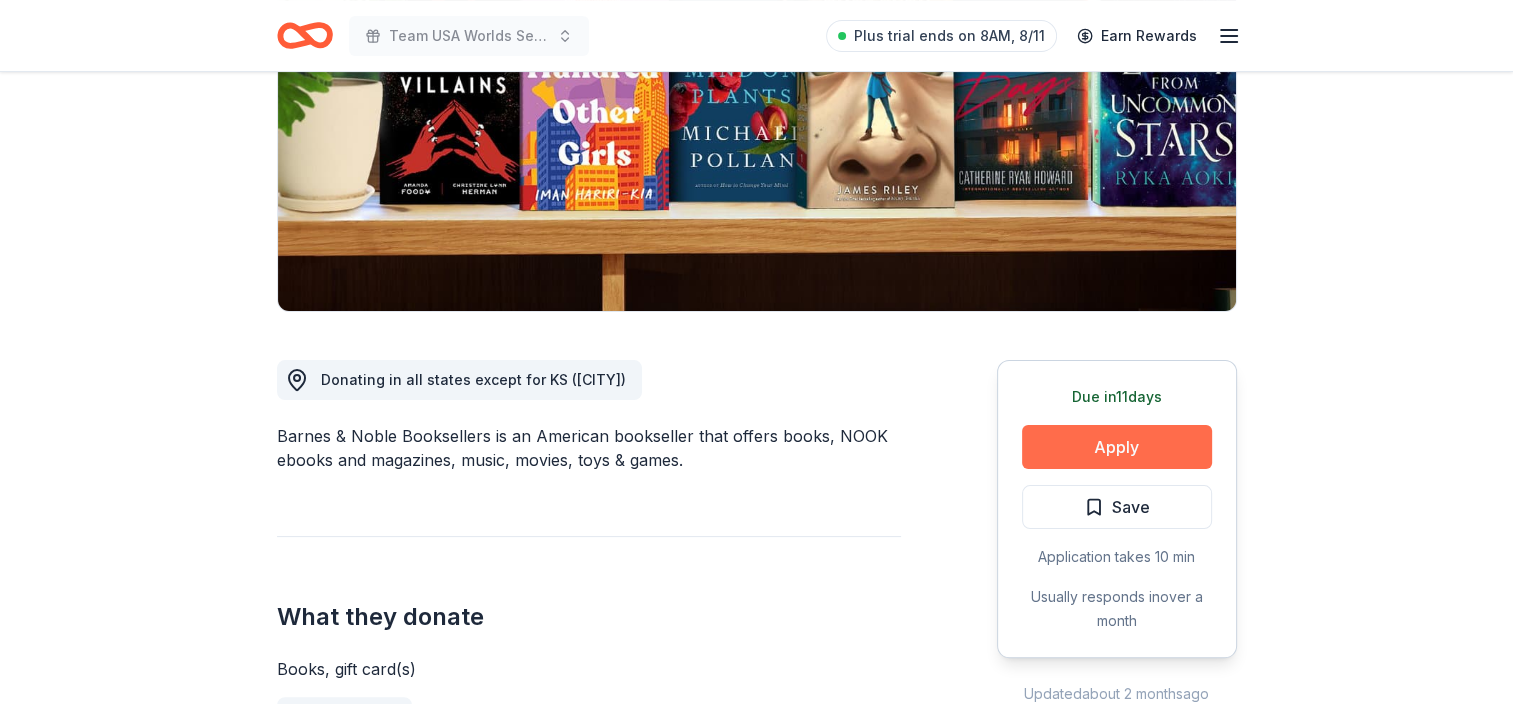 click on "Apply" at bounding box center [1117, 447] 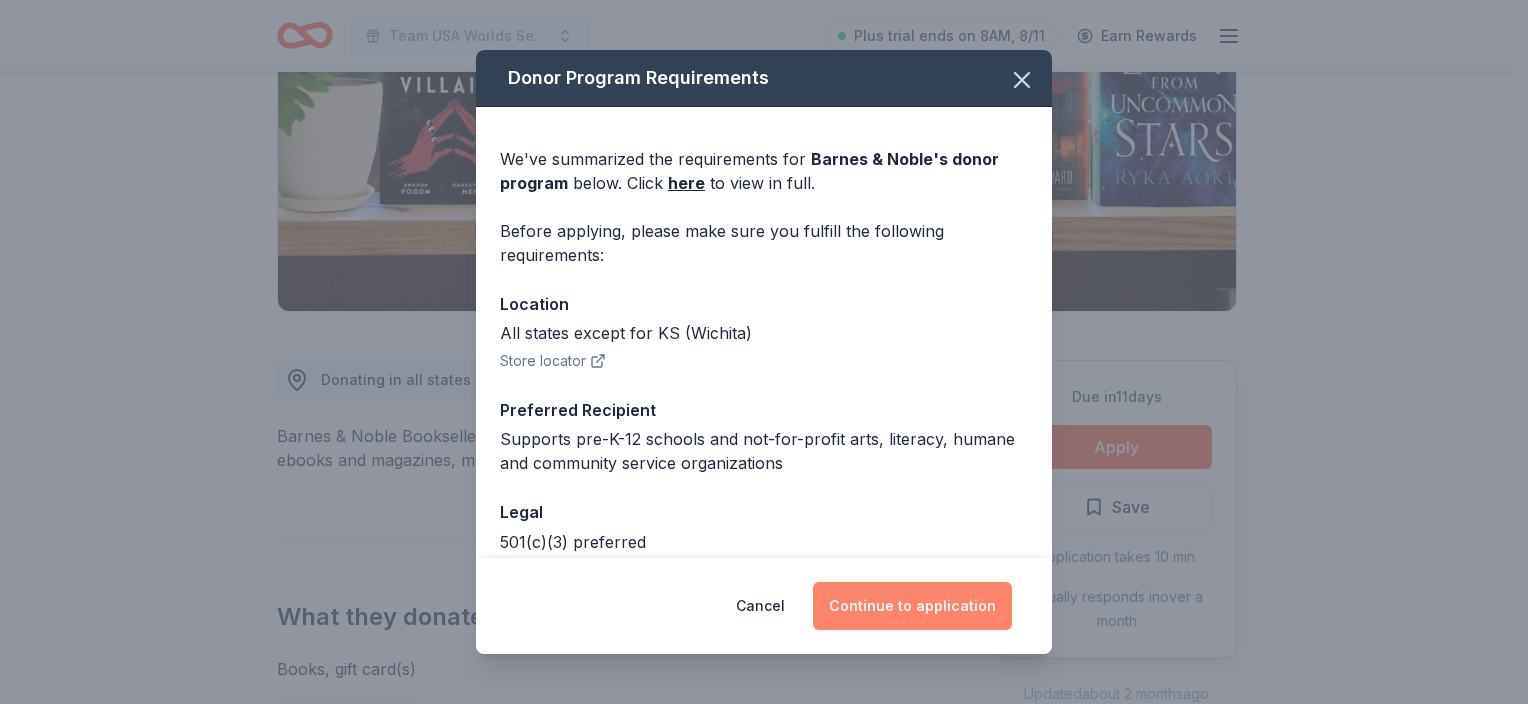 click on "Continue to application" at bounding box center (912, 606) 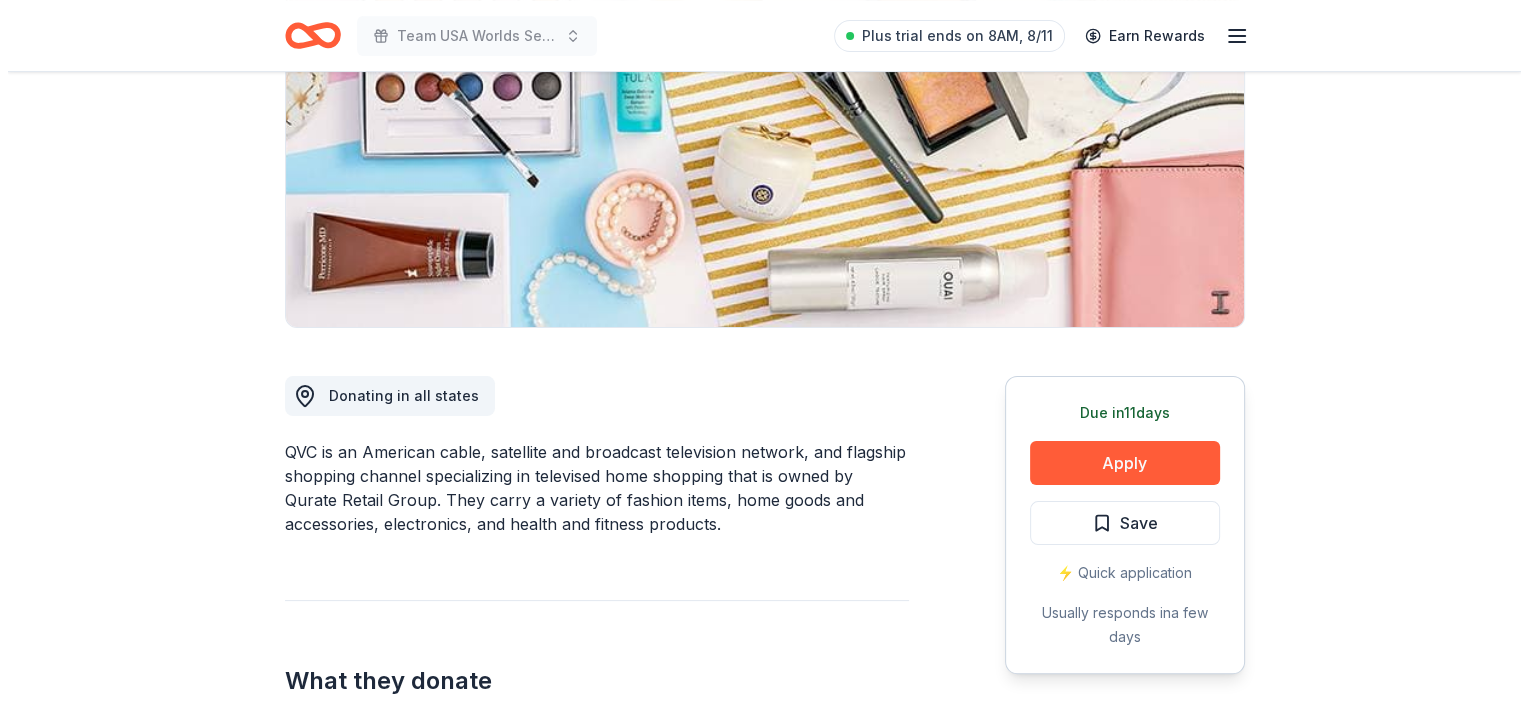 scroll, scrollTop: 284, scrollLeft: 0, axis: vertical 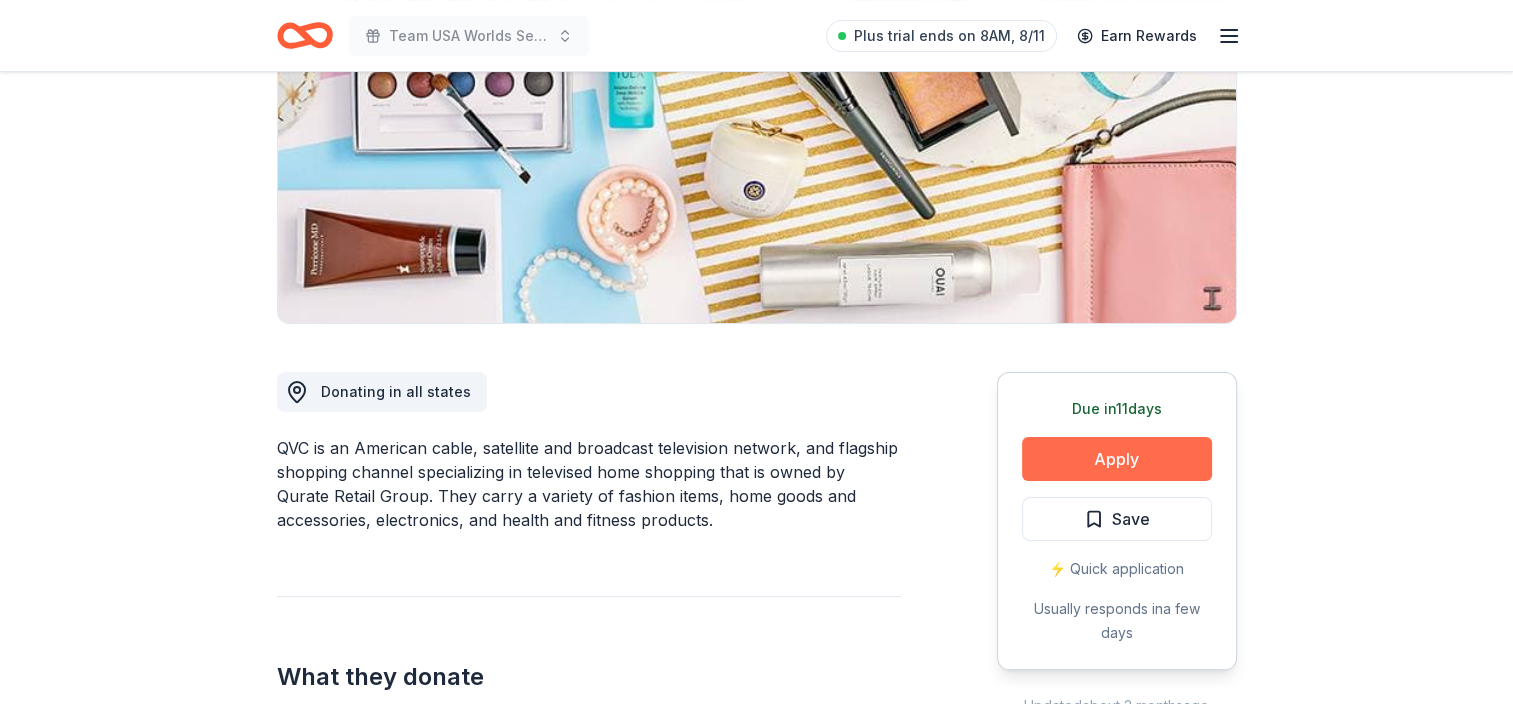 click on "Apply" at bounding box center (1117, 459) 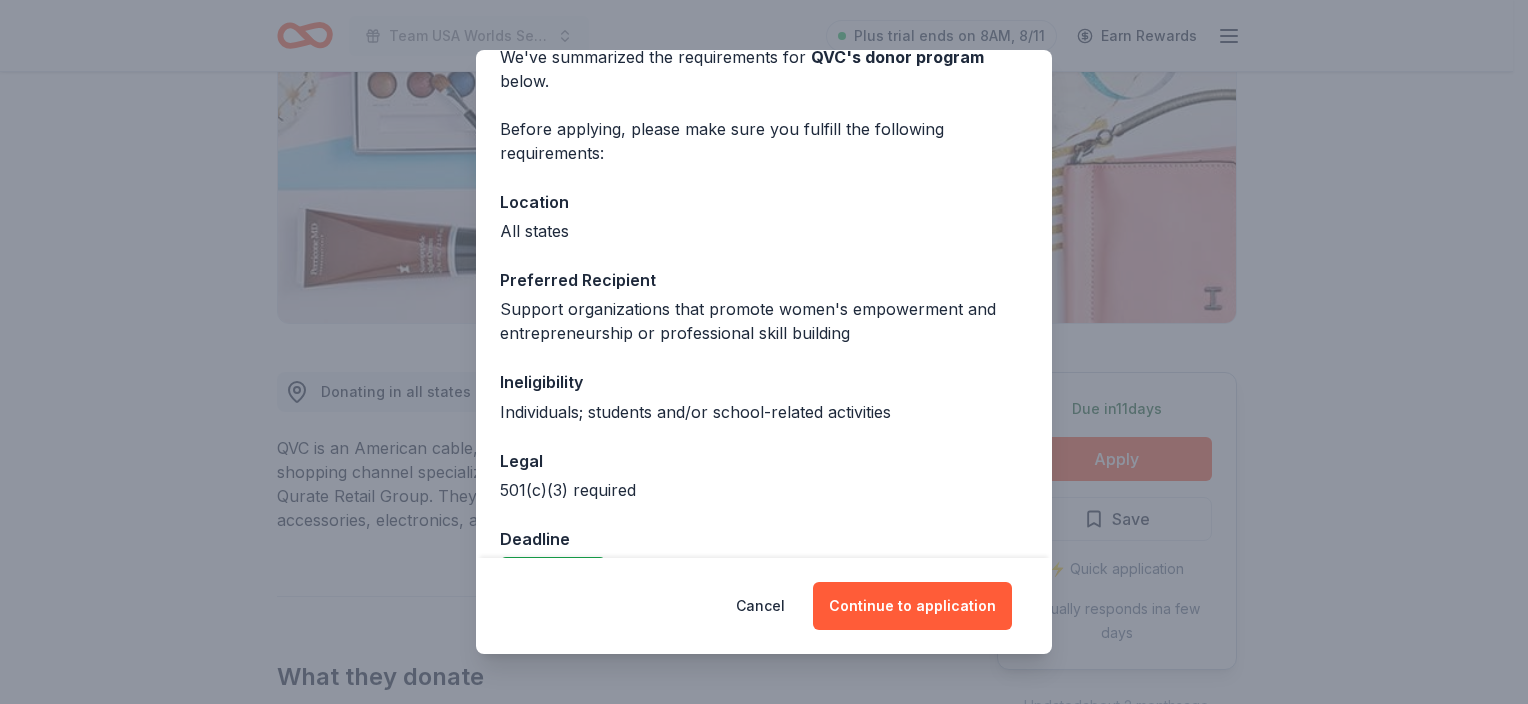 scroll, scrollTop: 107, scrollLeft: 0, axis: vertical 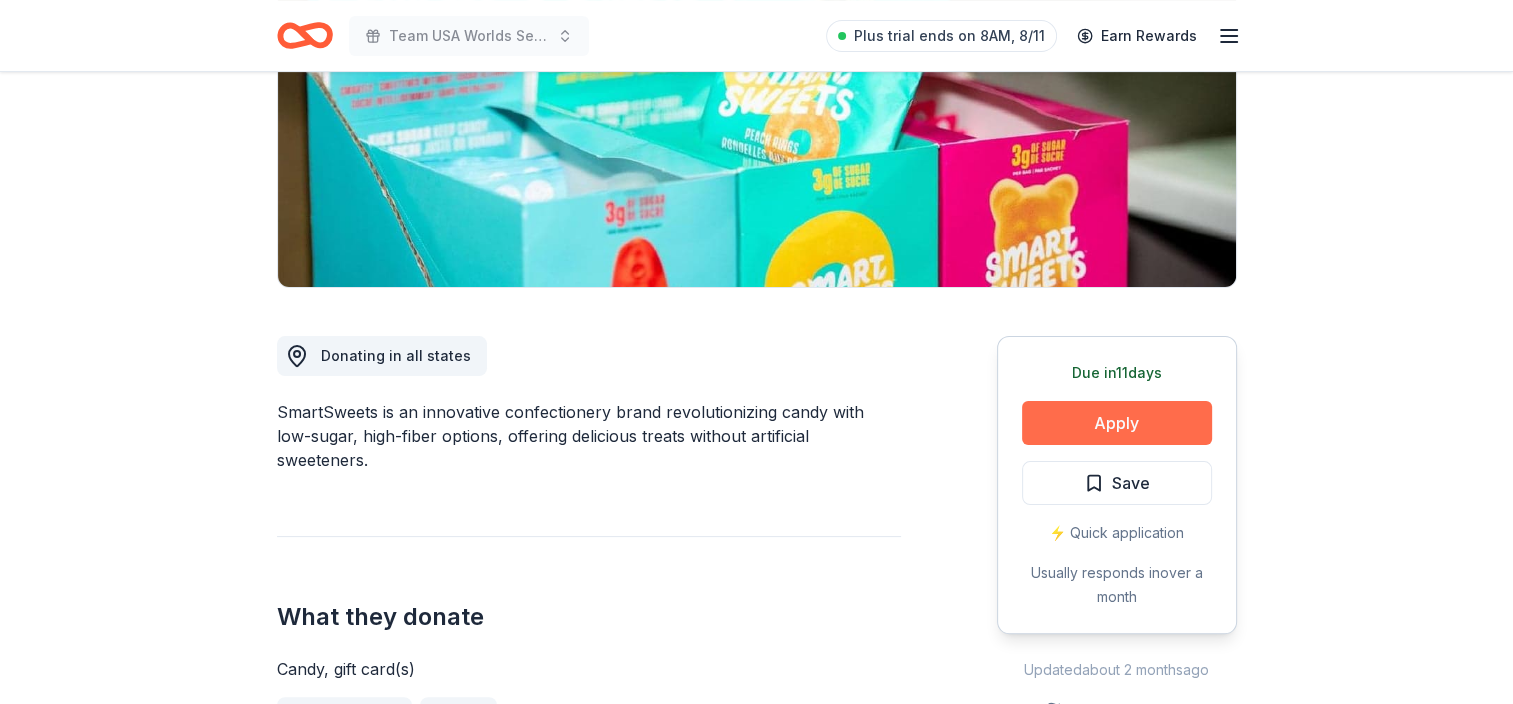 click on "Apply" at bounding box center [1117, 423] 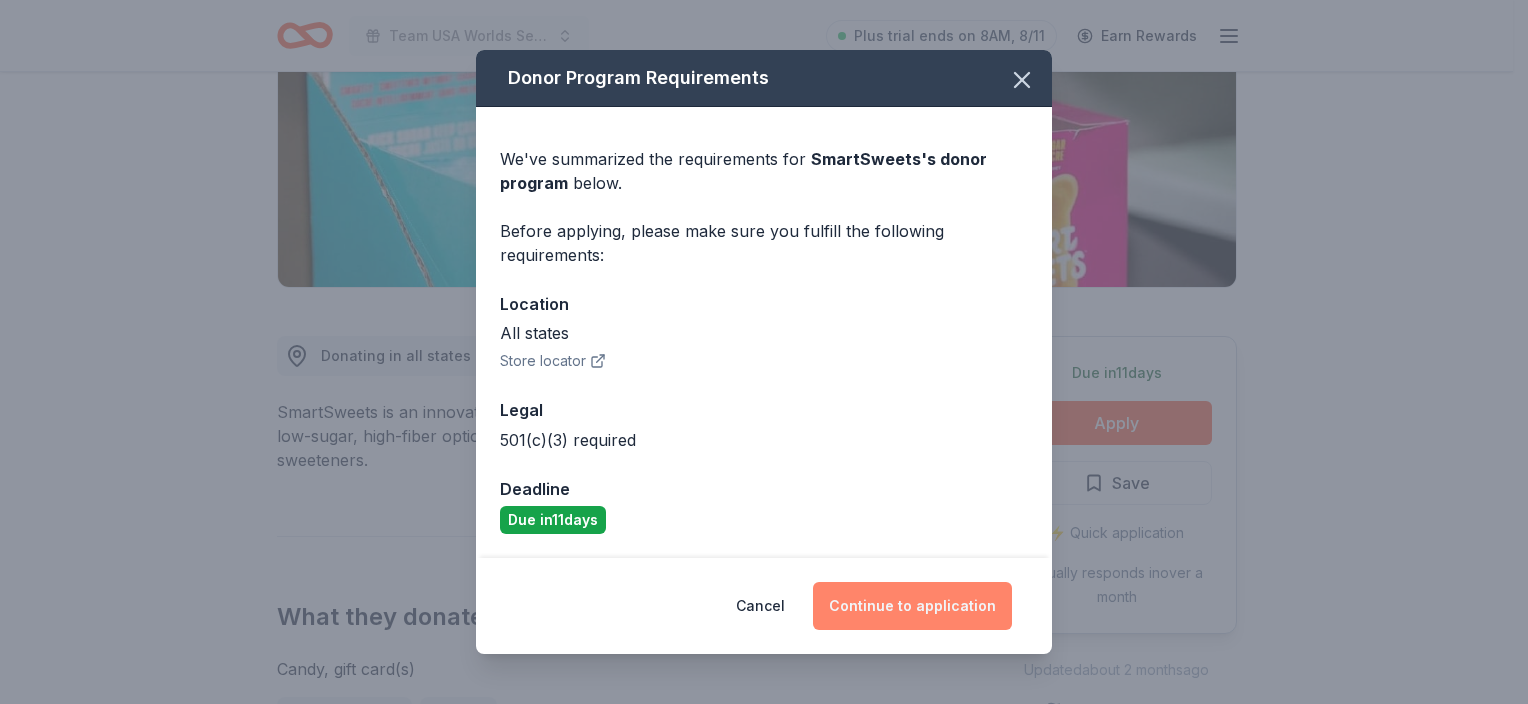 click on "Continue to application" at bounding box center [912, 606] 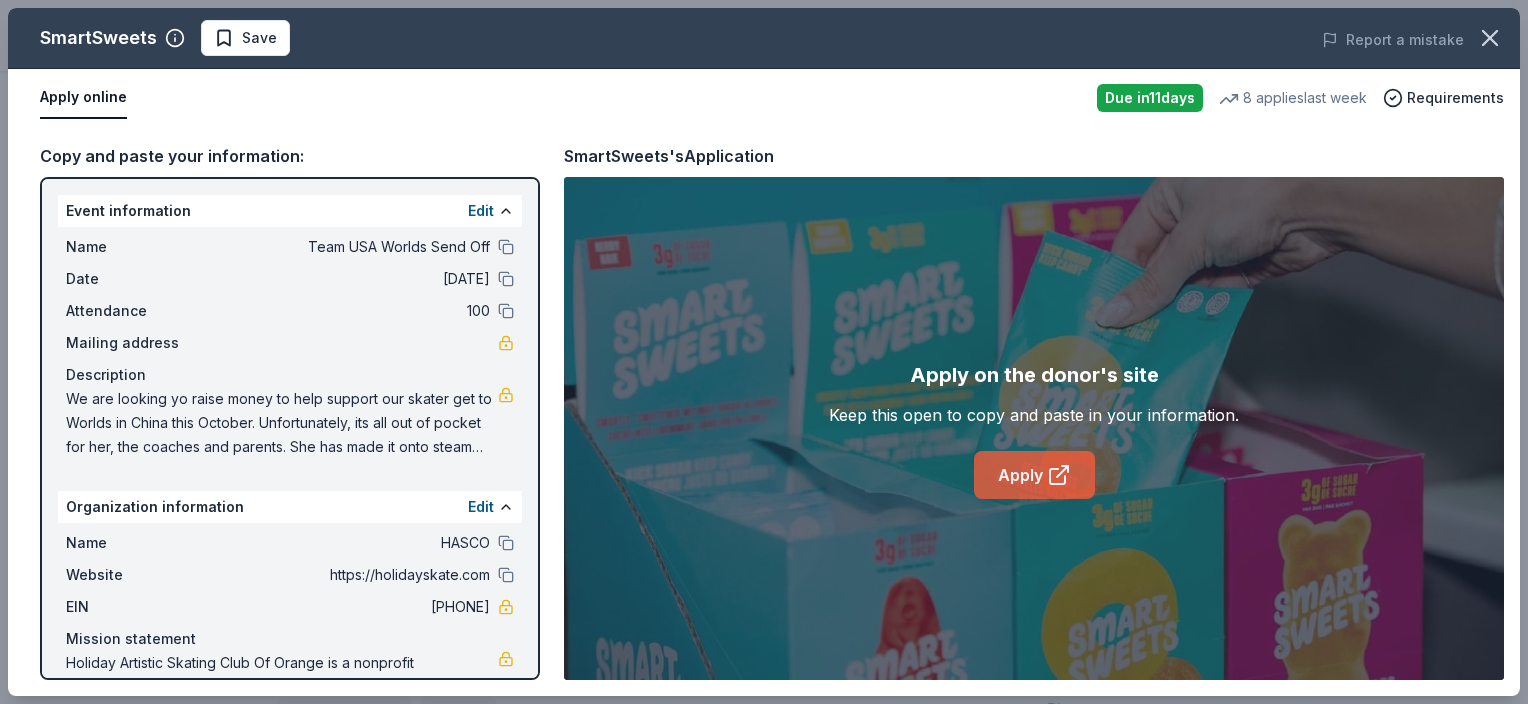 click on "Apply" at bounding box center [1034, 475] 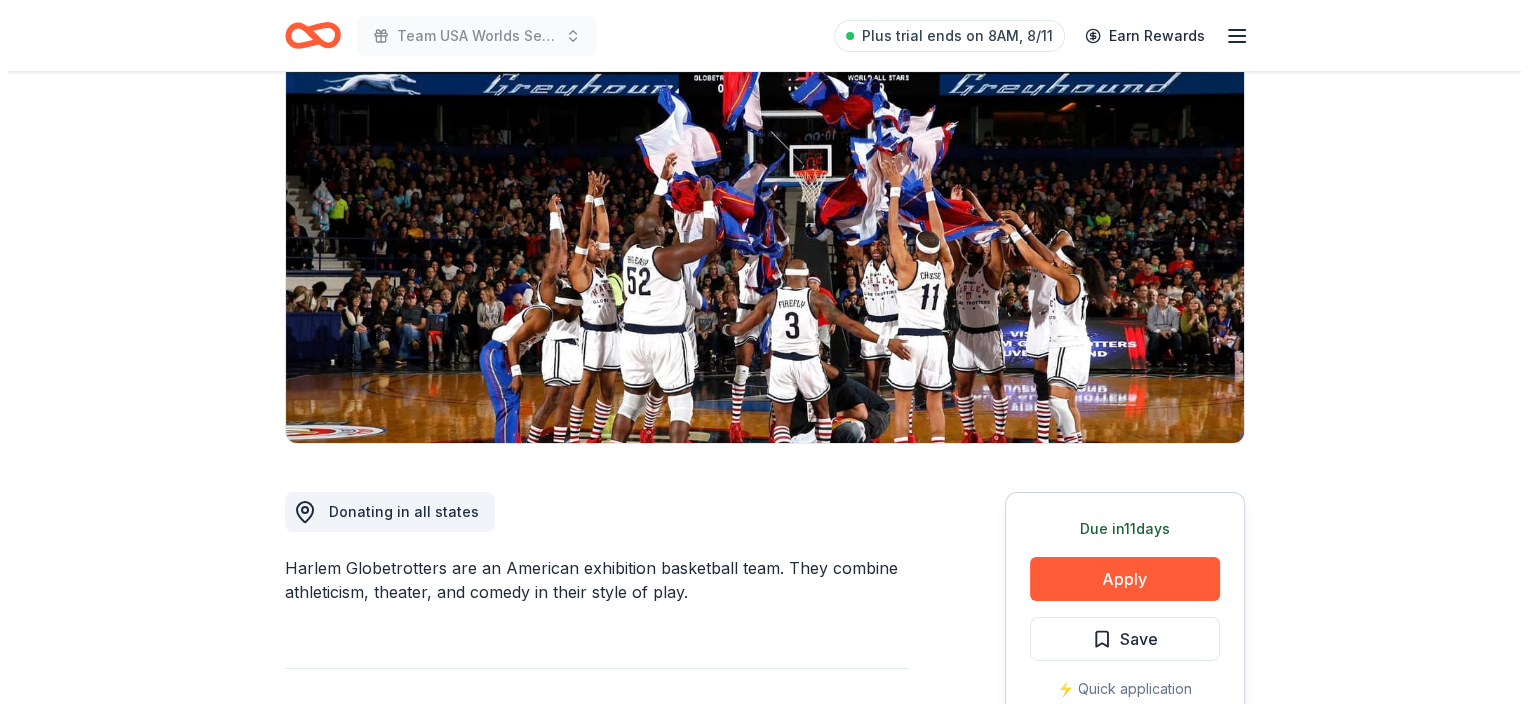 scroll, scrollTop: 167, scrollLeft: 0, axis: vertical 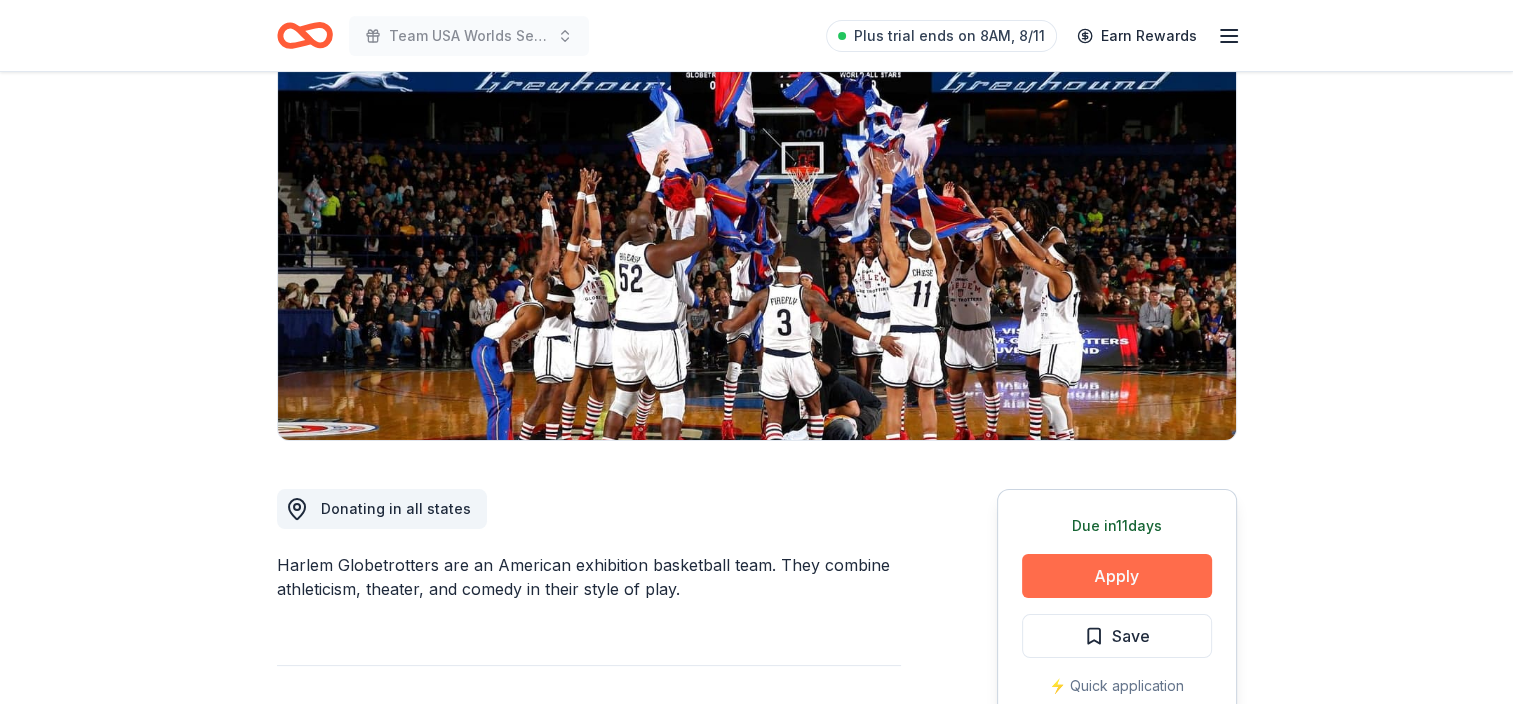 click on "Apply" at bounding box center (1117, 576) 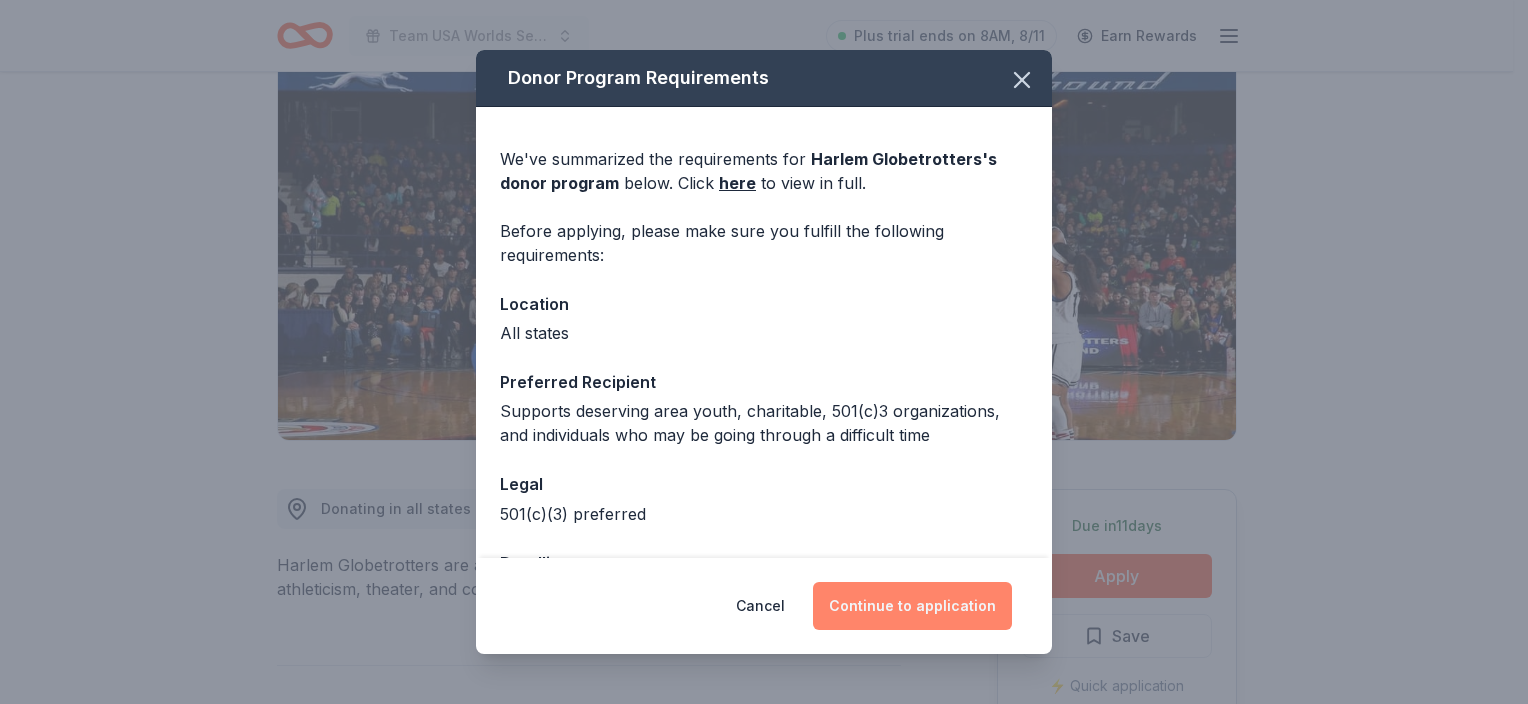 click on "Continue to application" at bounding box center (912, 606) 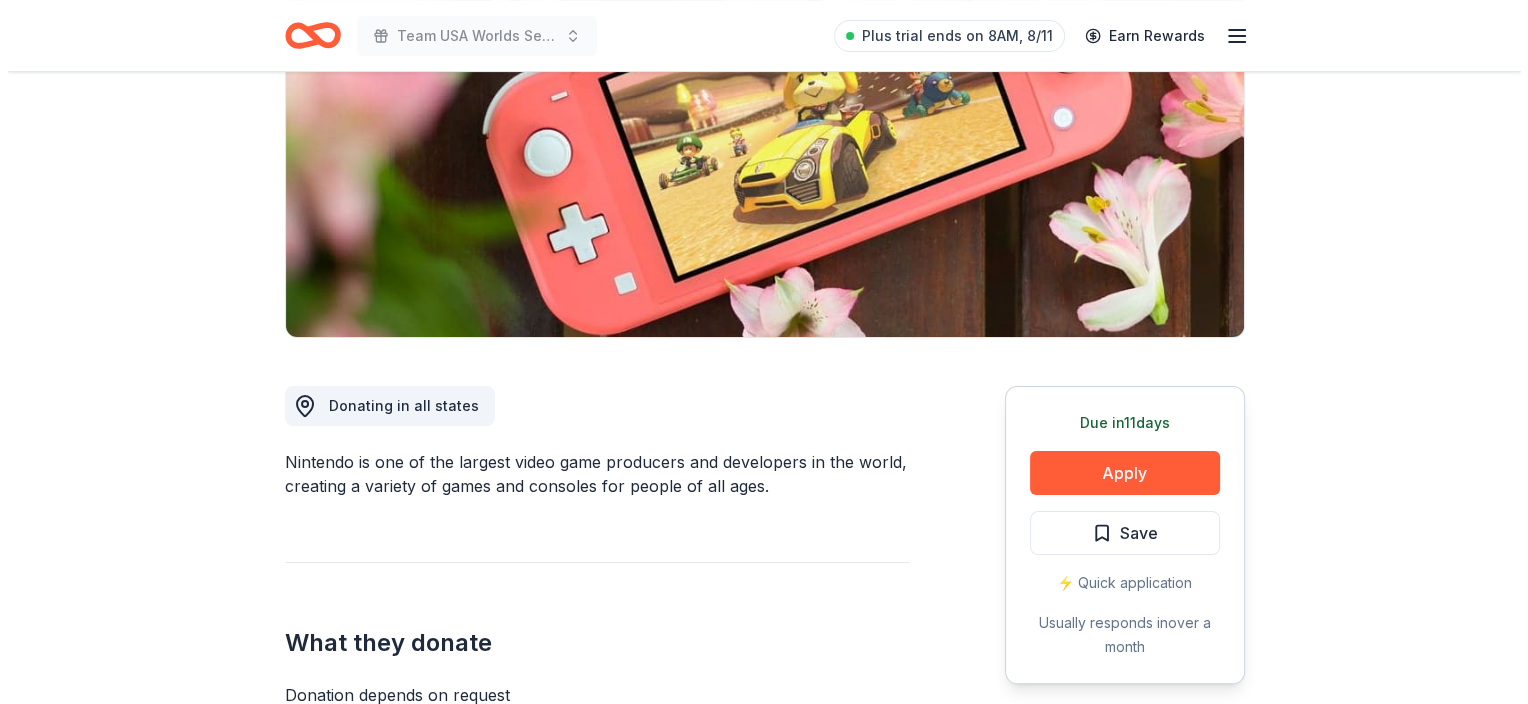 scroll, scrollTop: 272, scrollLeft: 0, axis: vertical 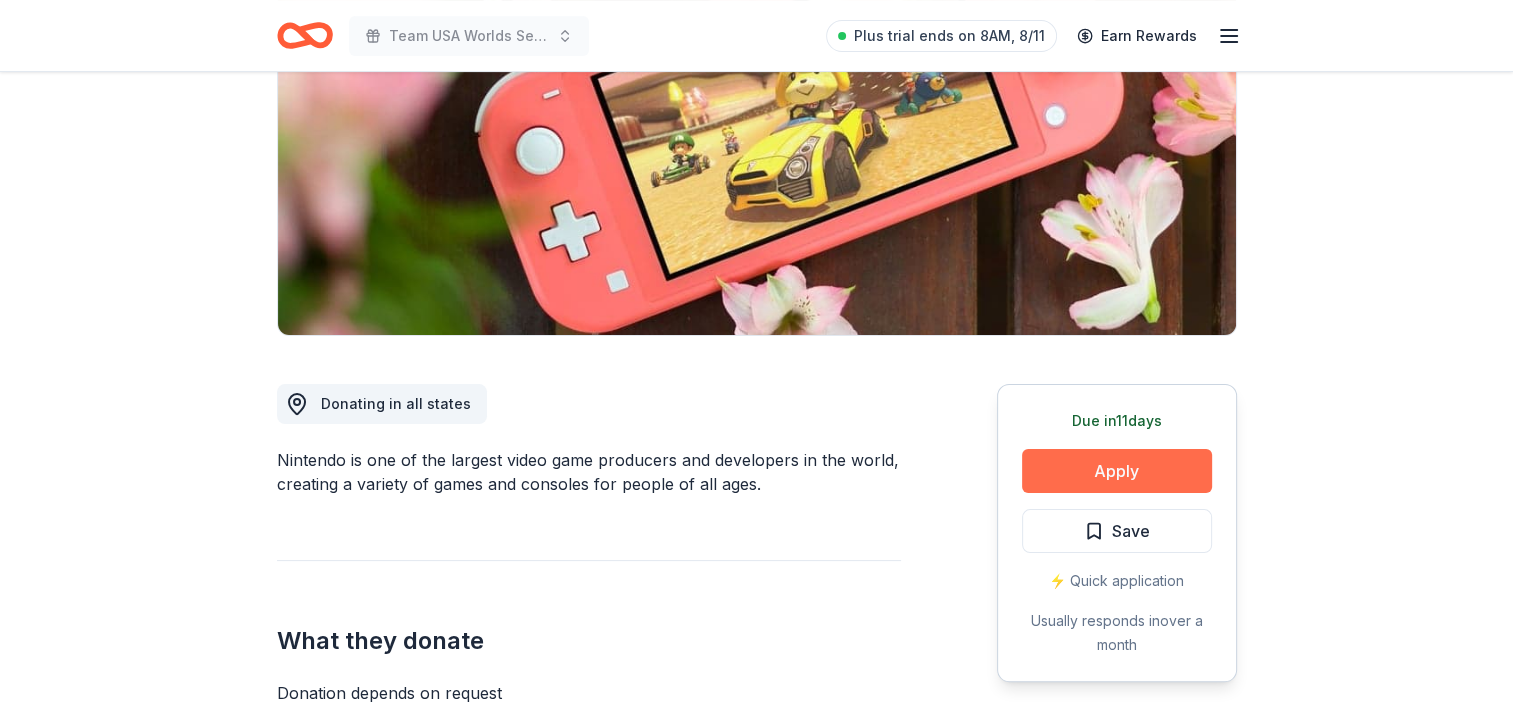 click on "Apply" at bounding box center (1117, 471) 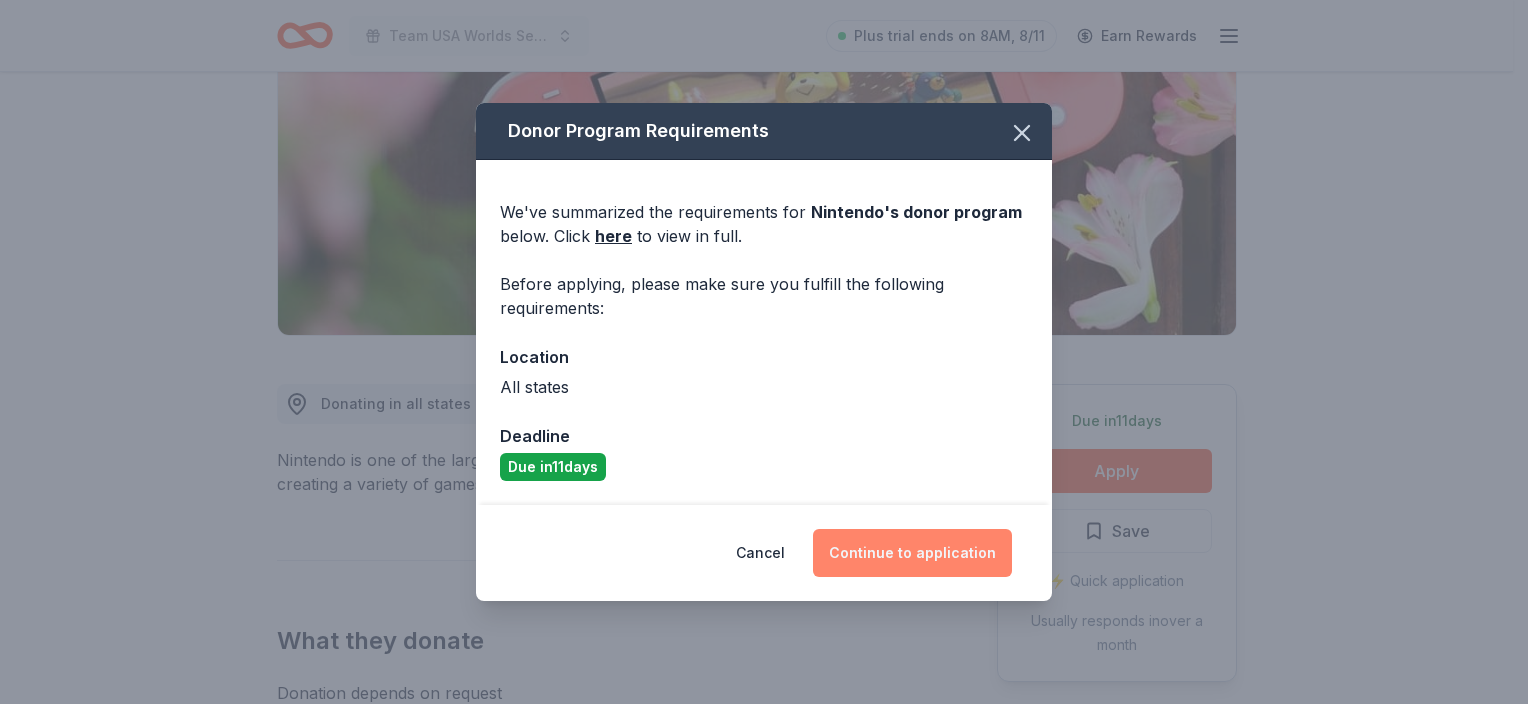click on "Continue to application" at bounding box center [912, 553] 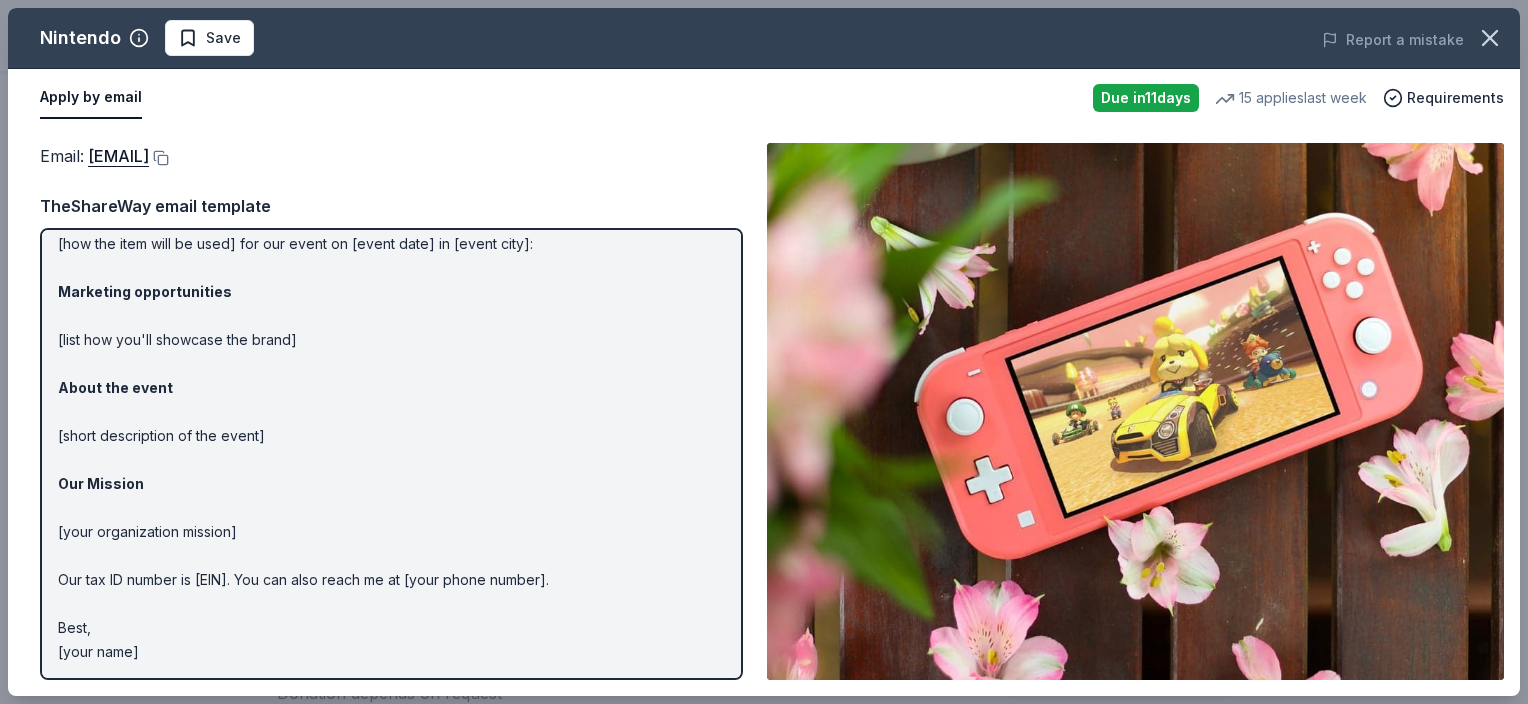 scroll, scrollTop: 0, scrollLeft: 0, axis: both 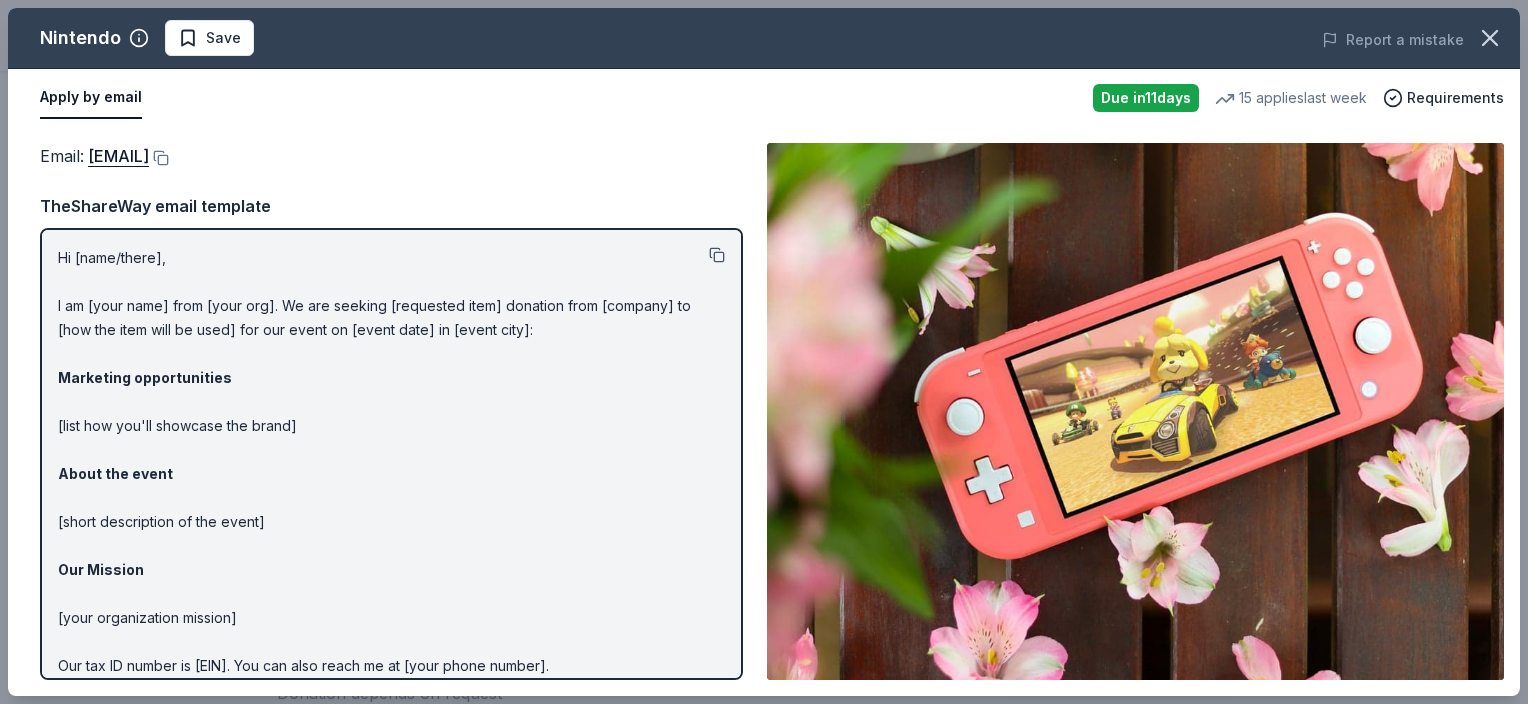click at bounding box center (717, 255) 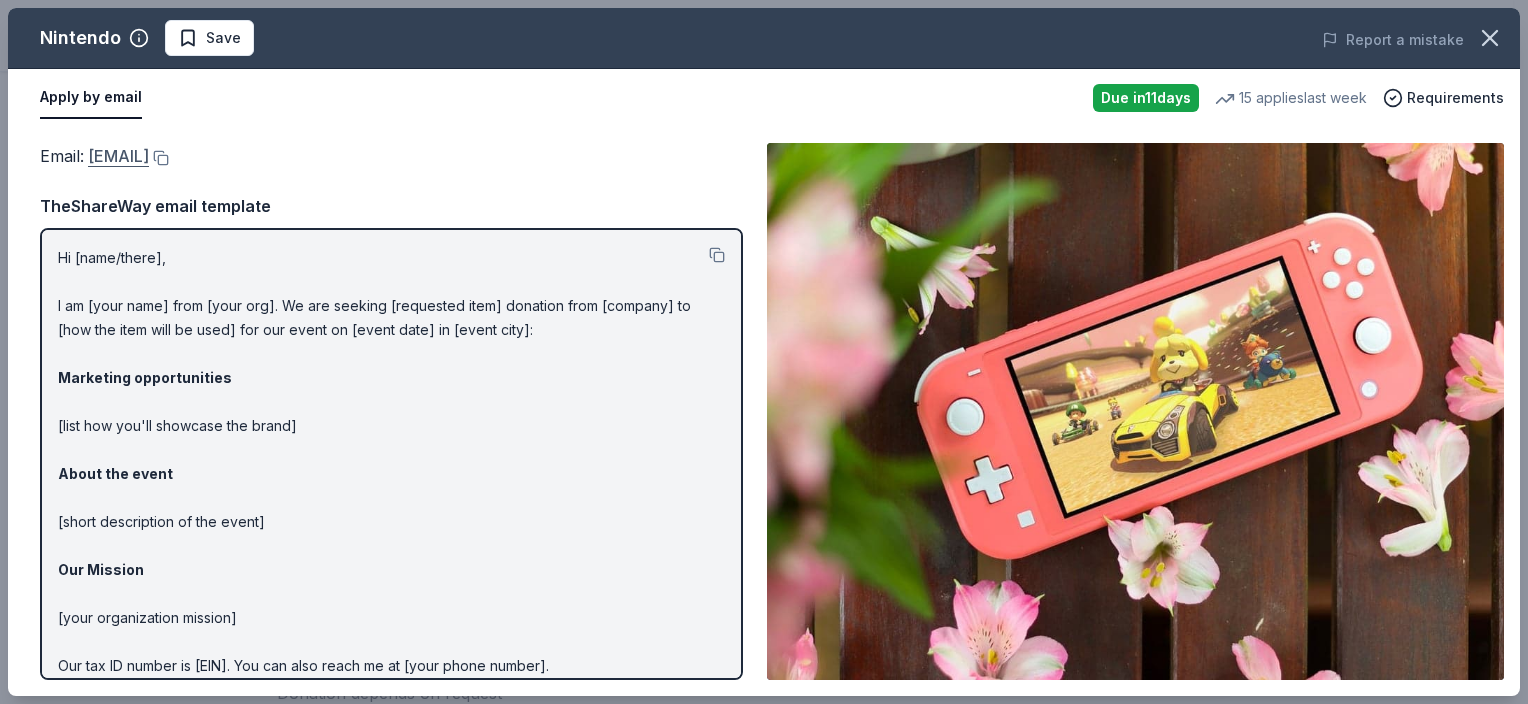 click on "[EMAIL]" at bounding box center (118, 156) 